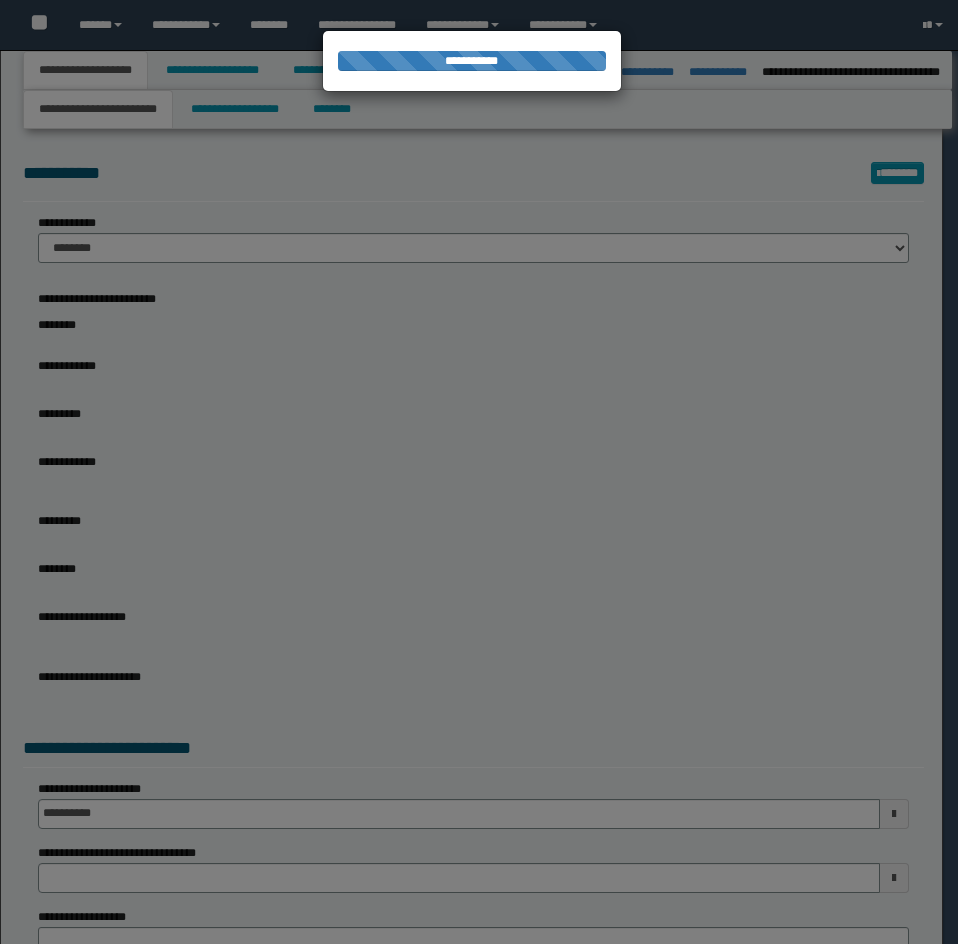 select on "*" 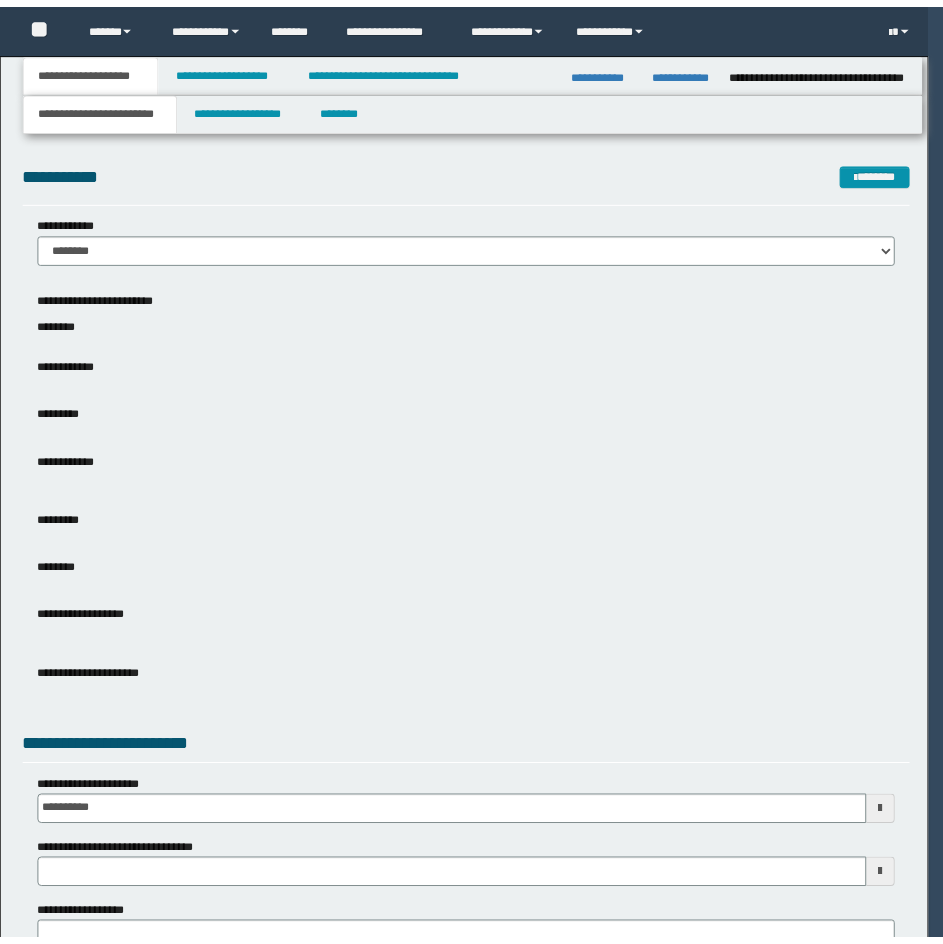 scroll, scrollTop: 0, scrollLeft: 0, axis: both 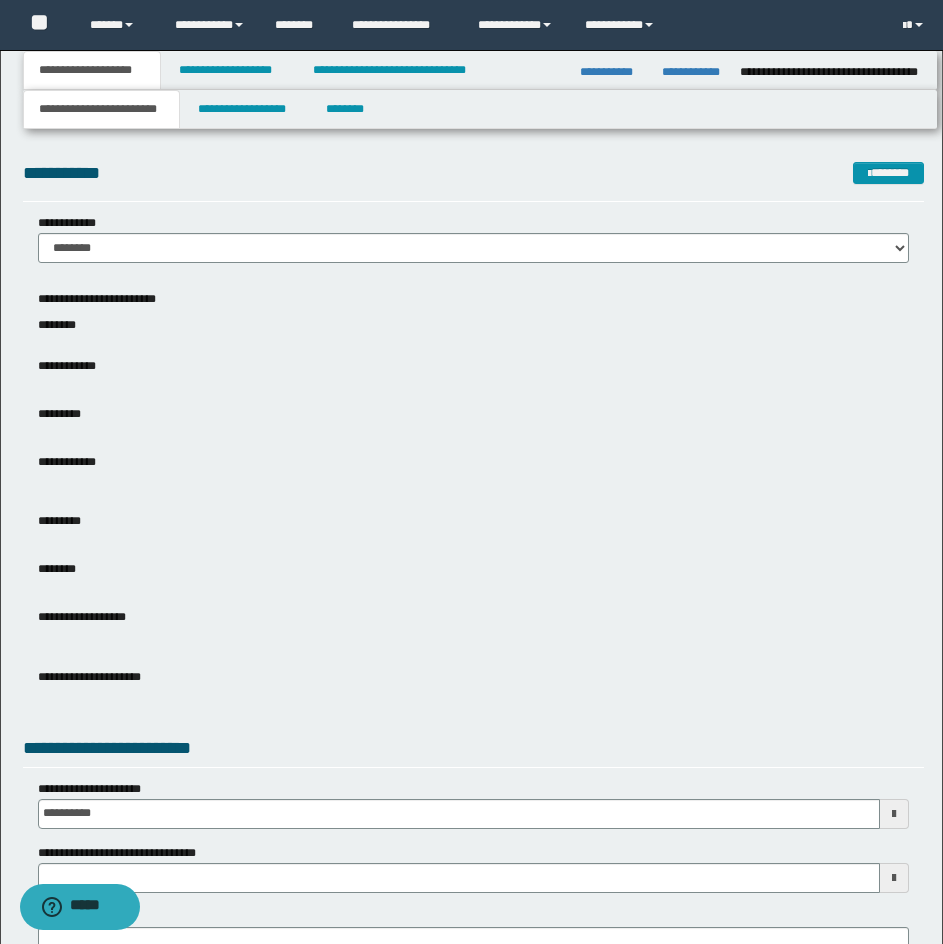 click on "**" at bounding box center [39, 22] 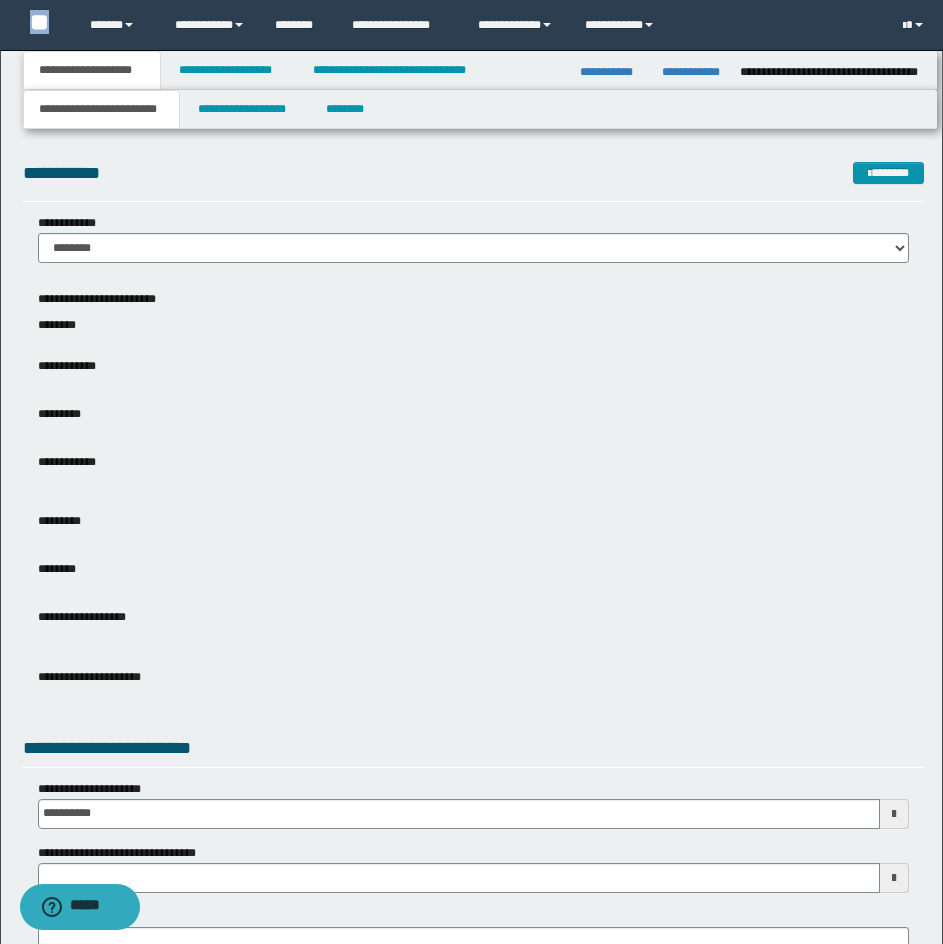 click on "**" at bounding box center [39, 22] 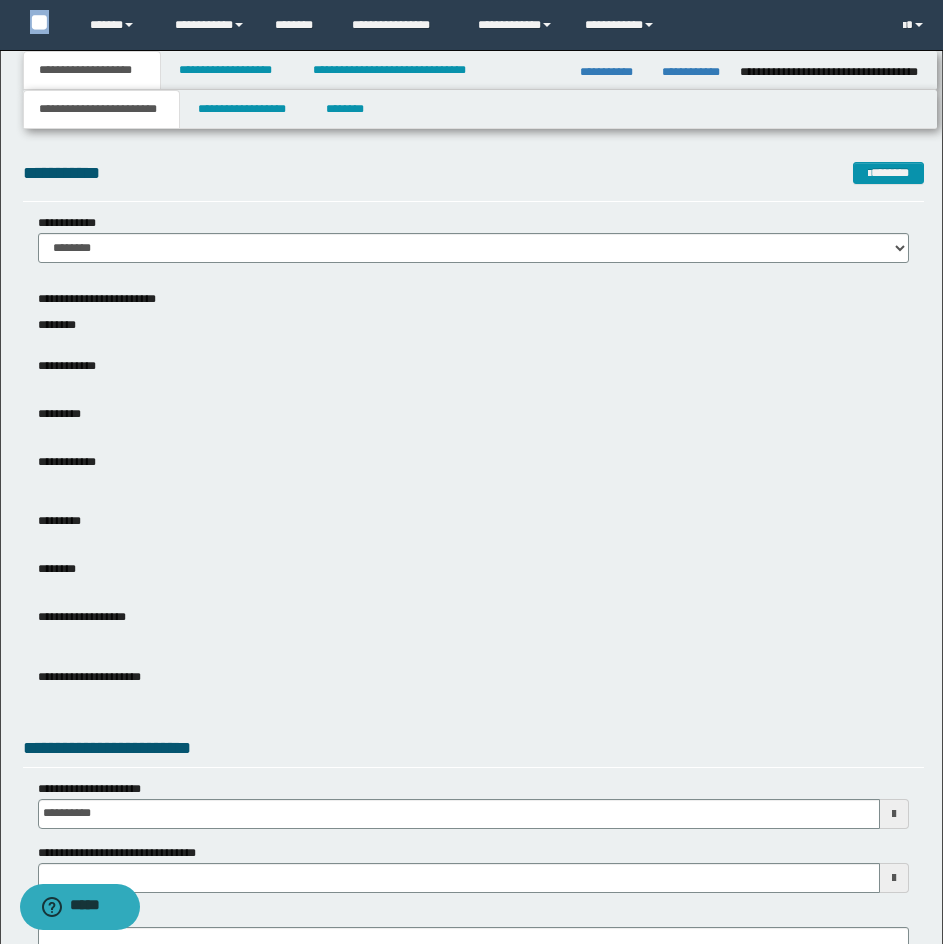 click on "**********" at bounding box center [92, 70] 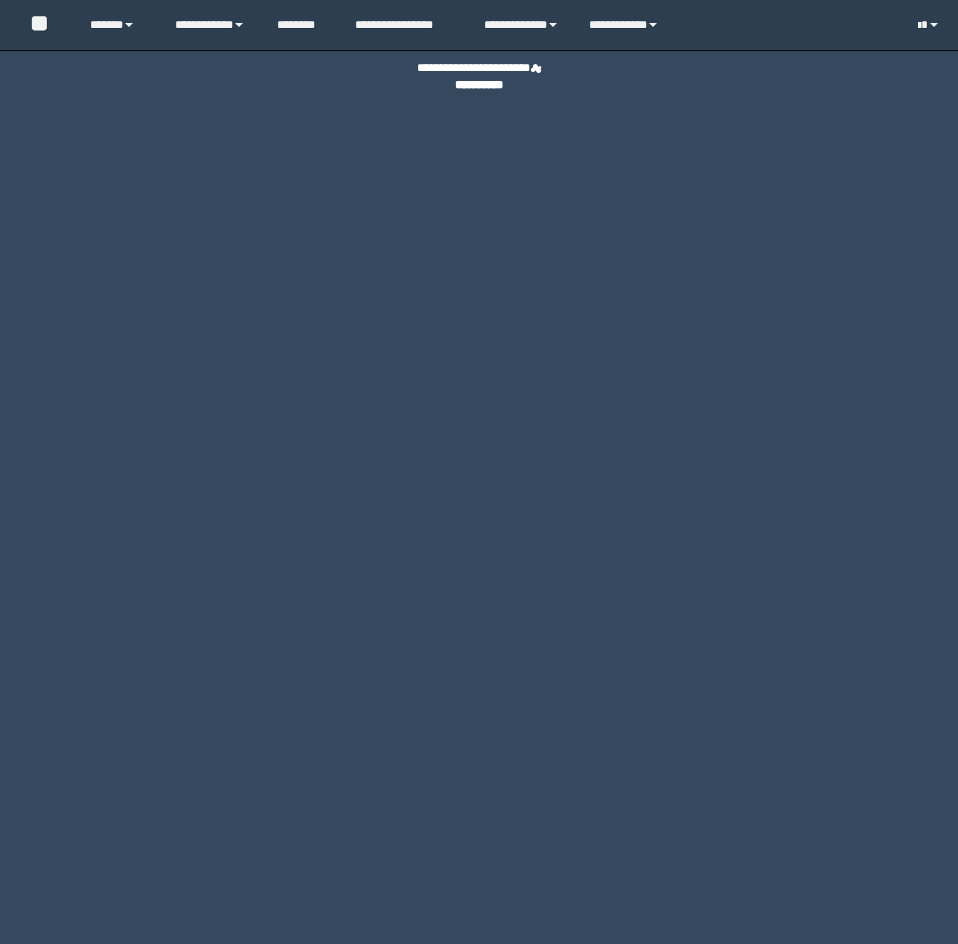 scroll, scrollTop: 0, scrollLeft: 0, axis: both 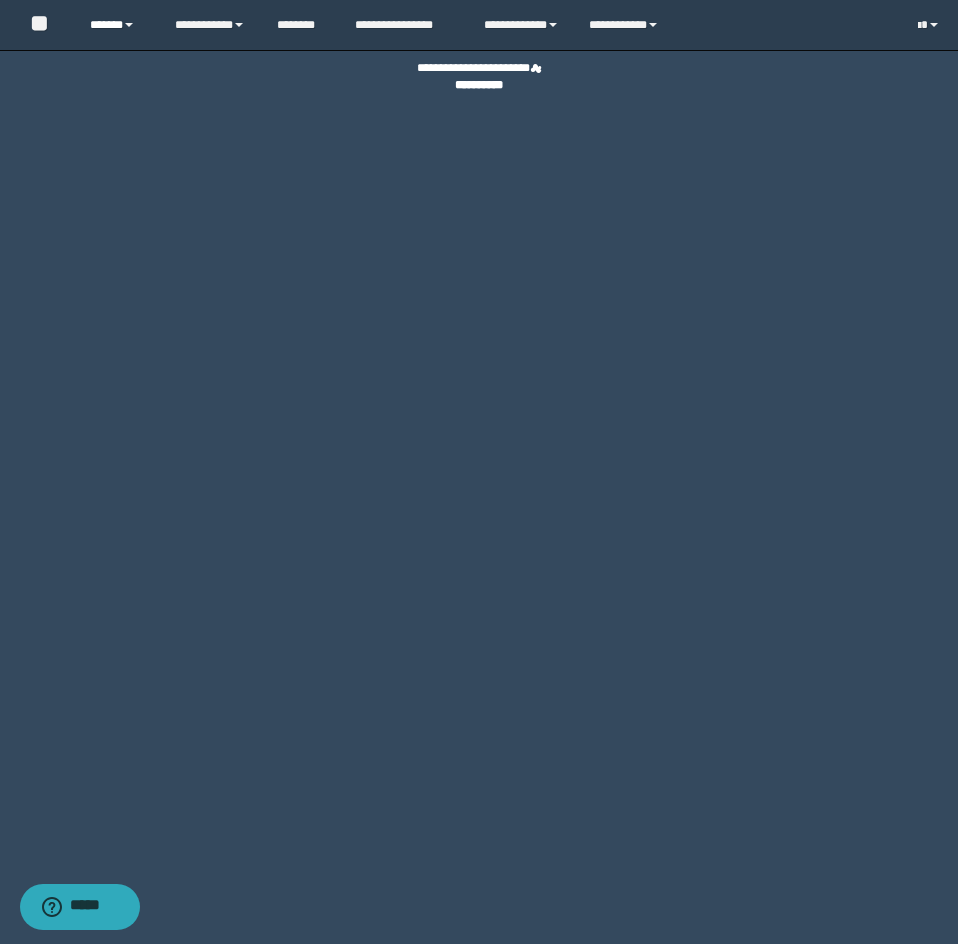 click on "******" at bounding box center (117, 25) 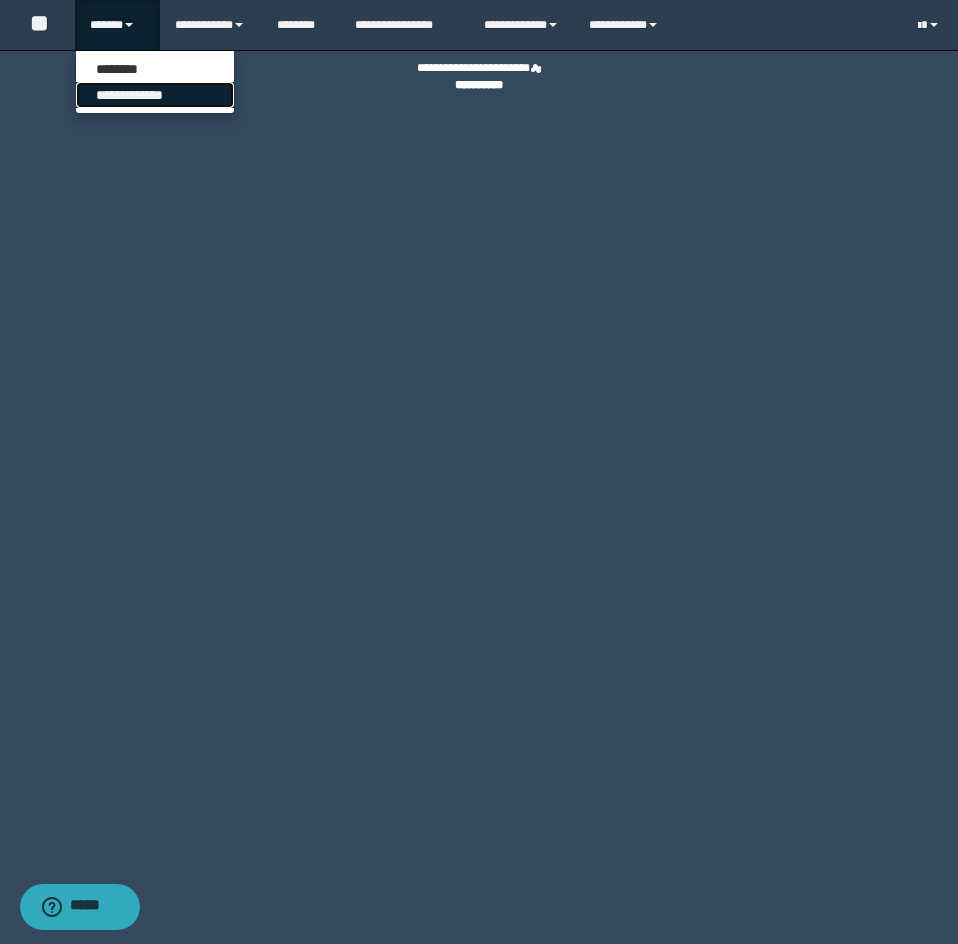 click on "**********" at bounding box center [155, 95] 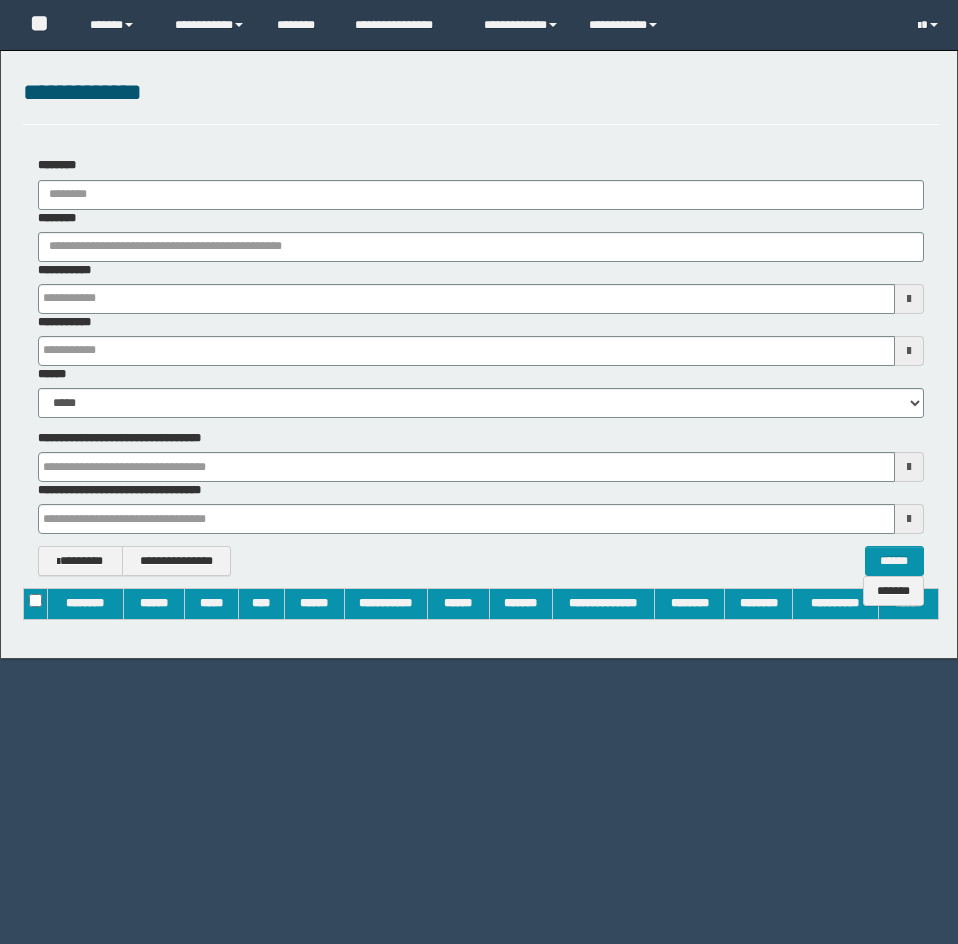 scroll, scrollTop: 0, scrollLeft: 0, axis: both 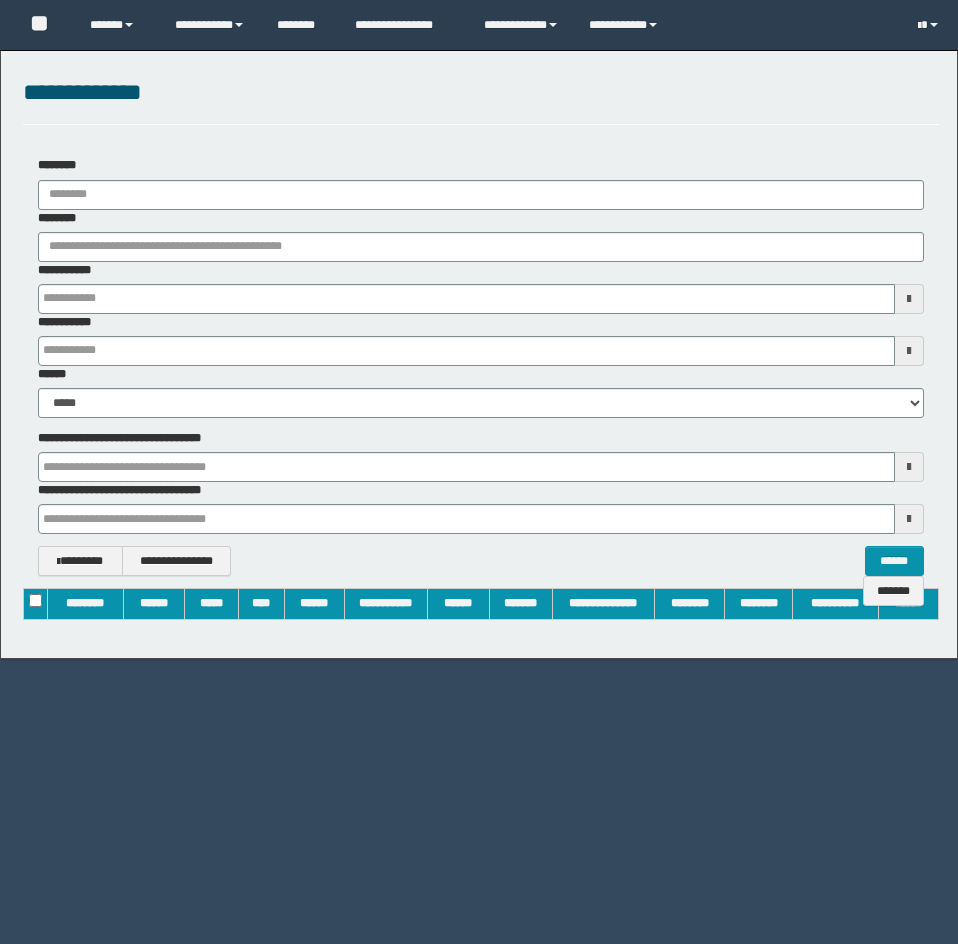 type on "**********" 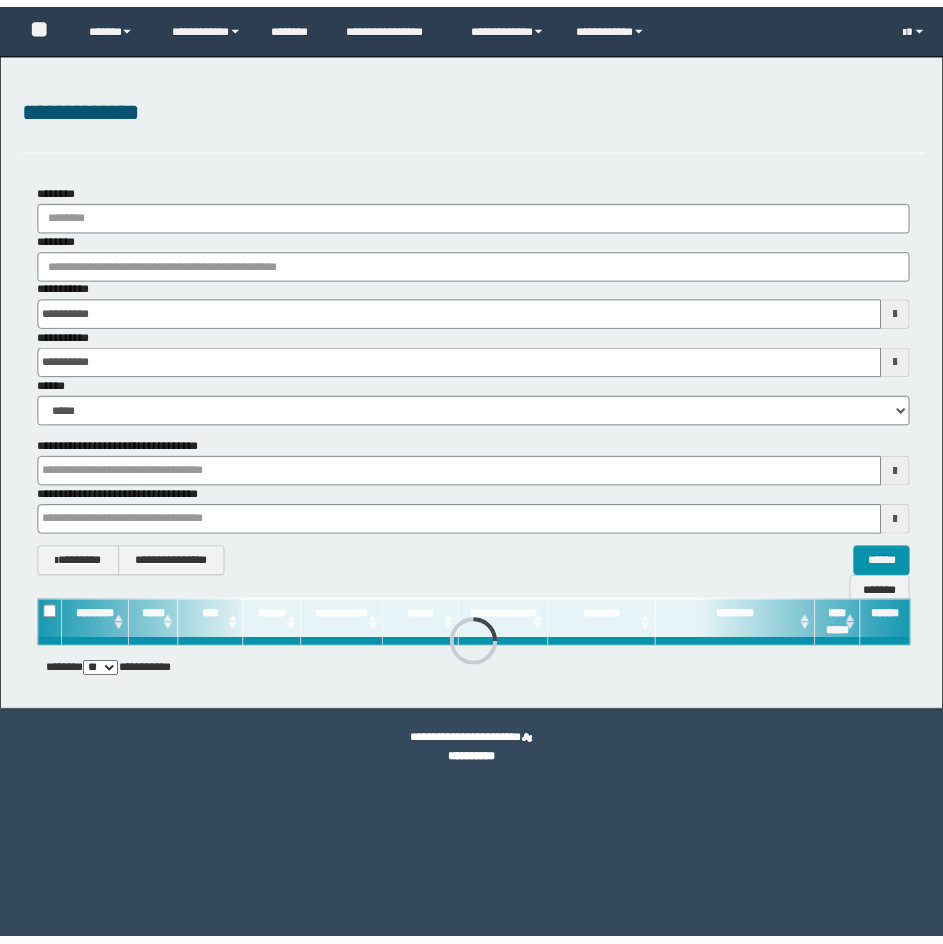 scroll, scrollTop: 0, scrollLeft: 0, axis: both 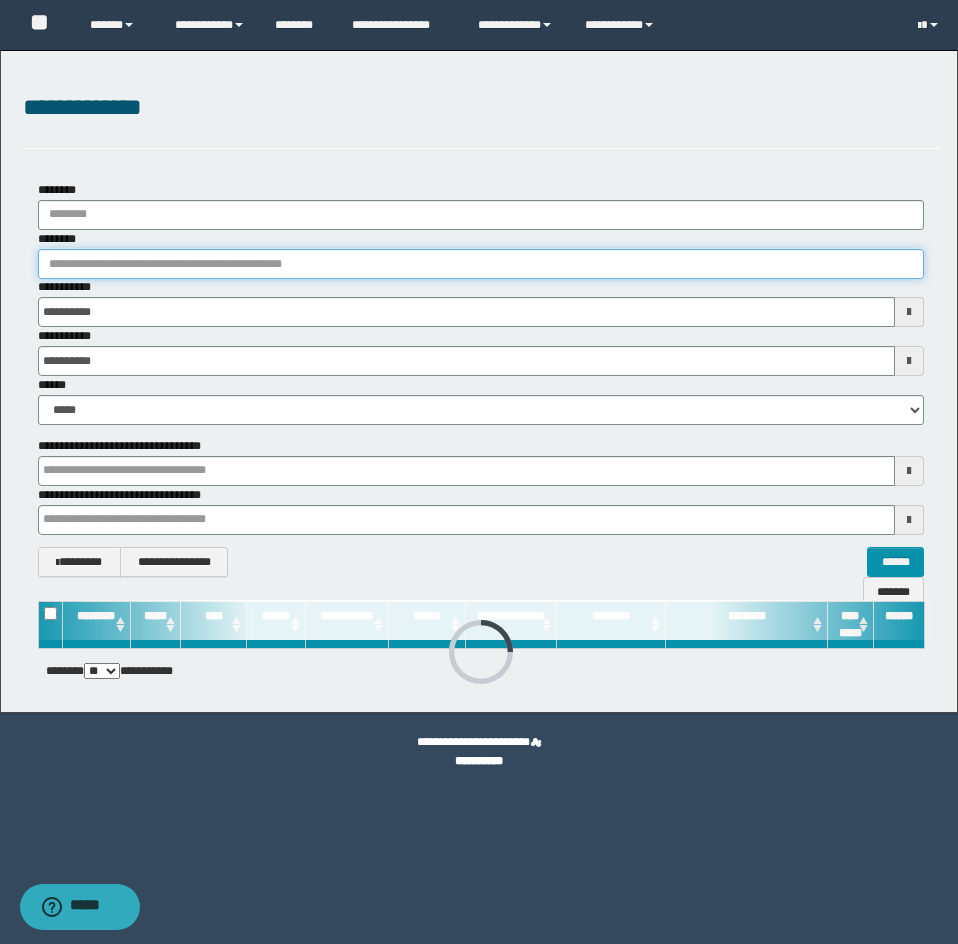 click on "********" at bounding box center (481, 264) 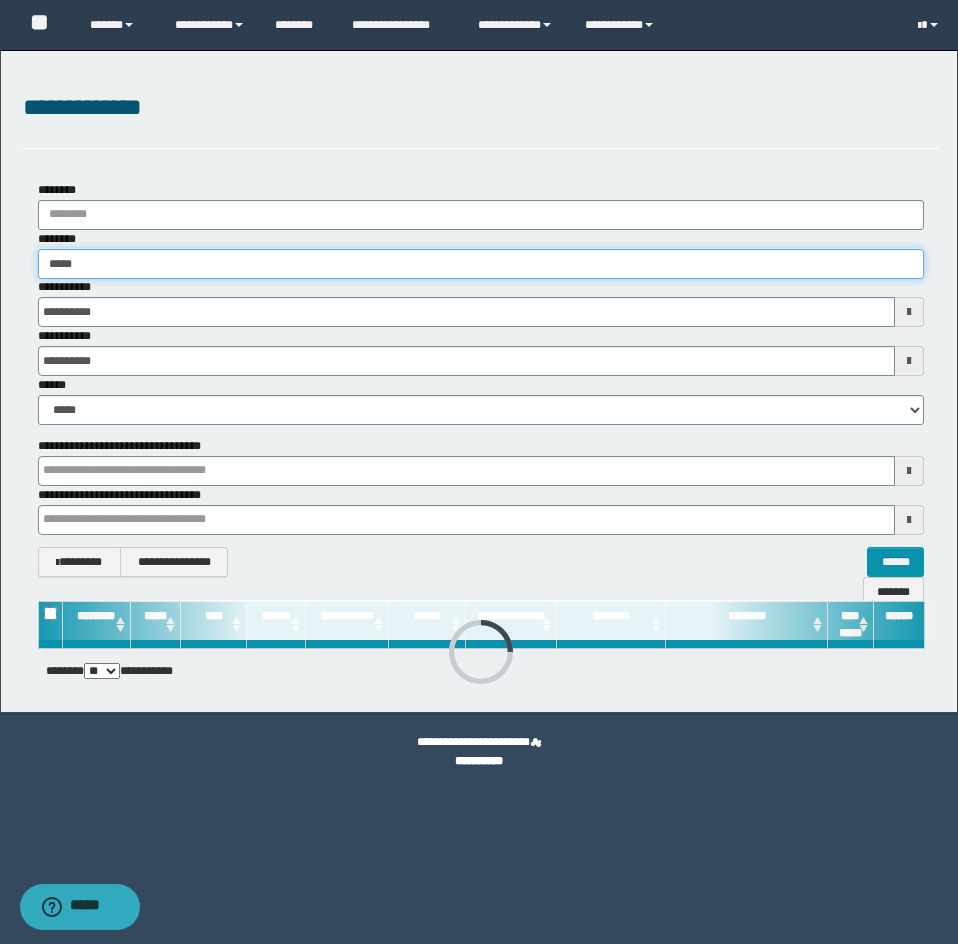 type on "******" 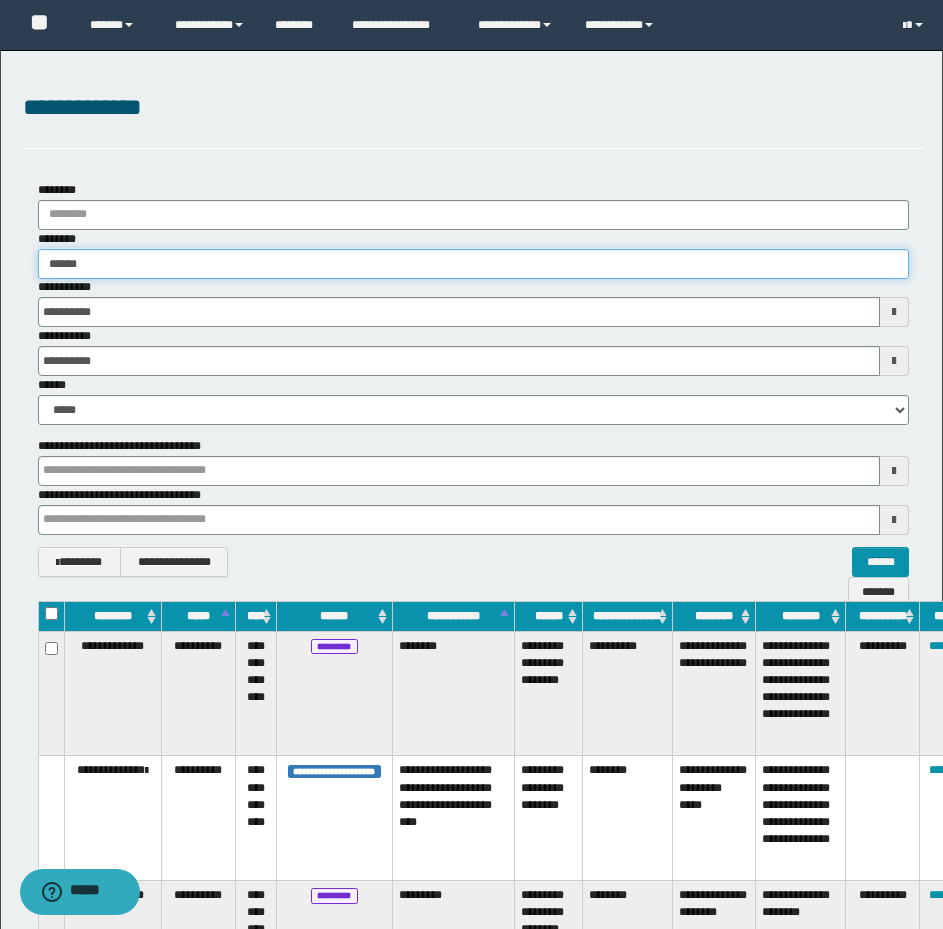 type on "******" 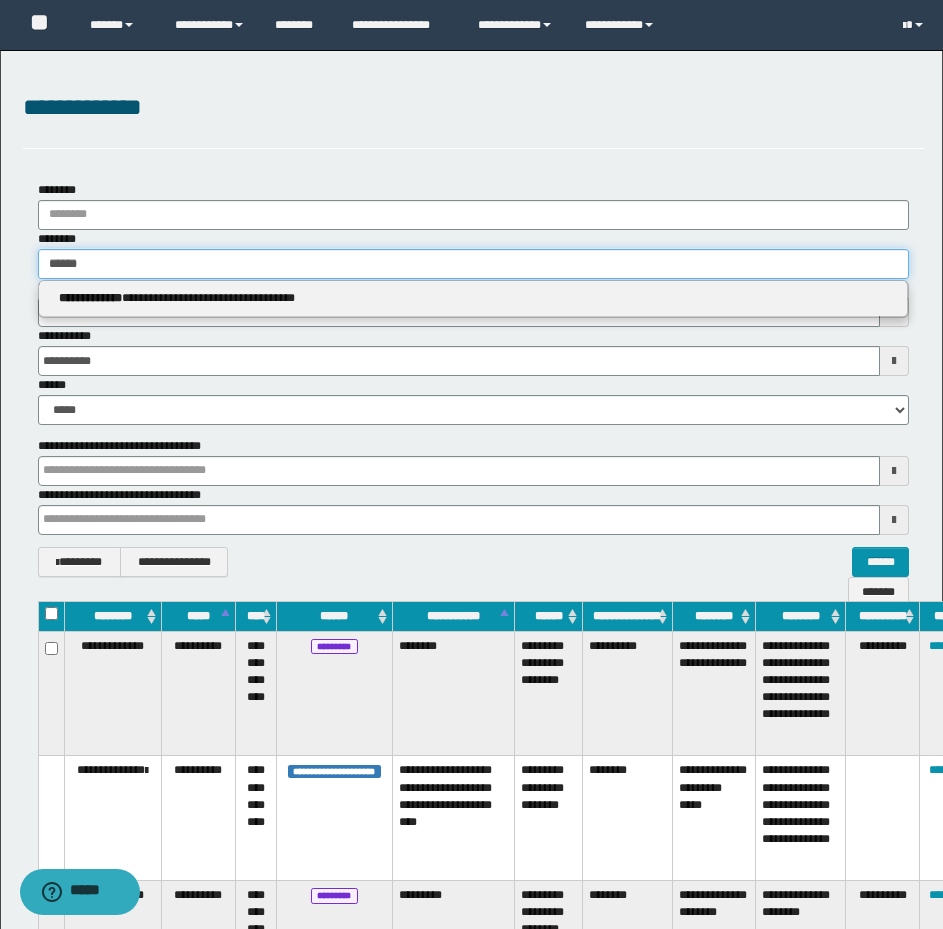 type on "******" 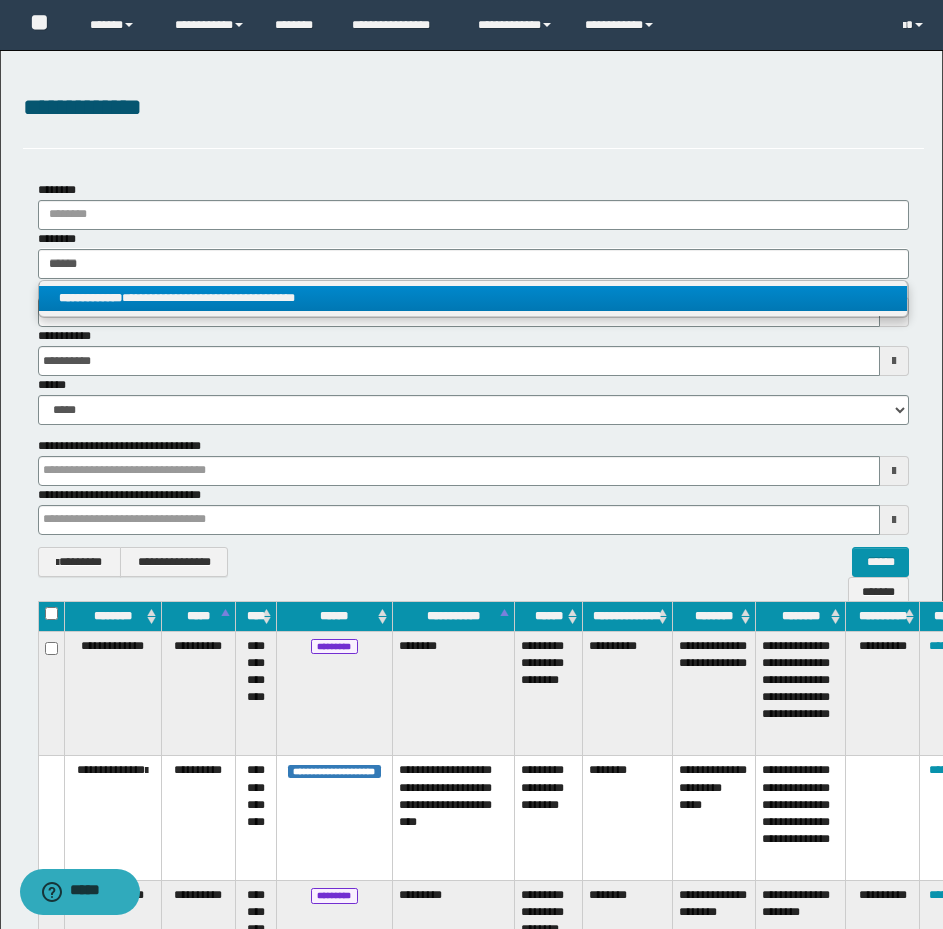 click on "**********" at bounding box center [473, 298] 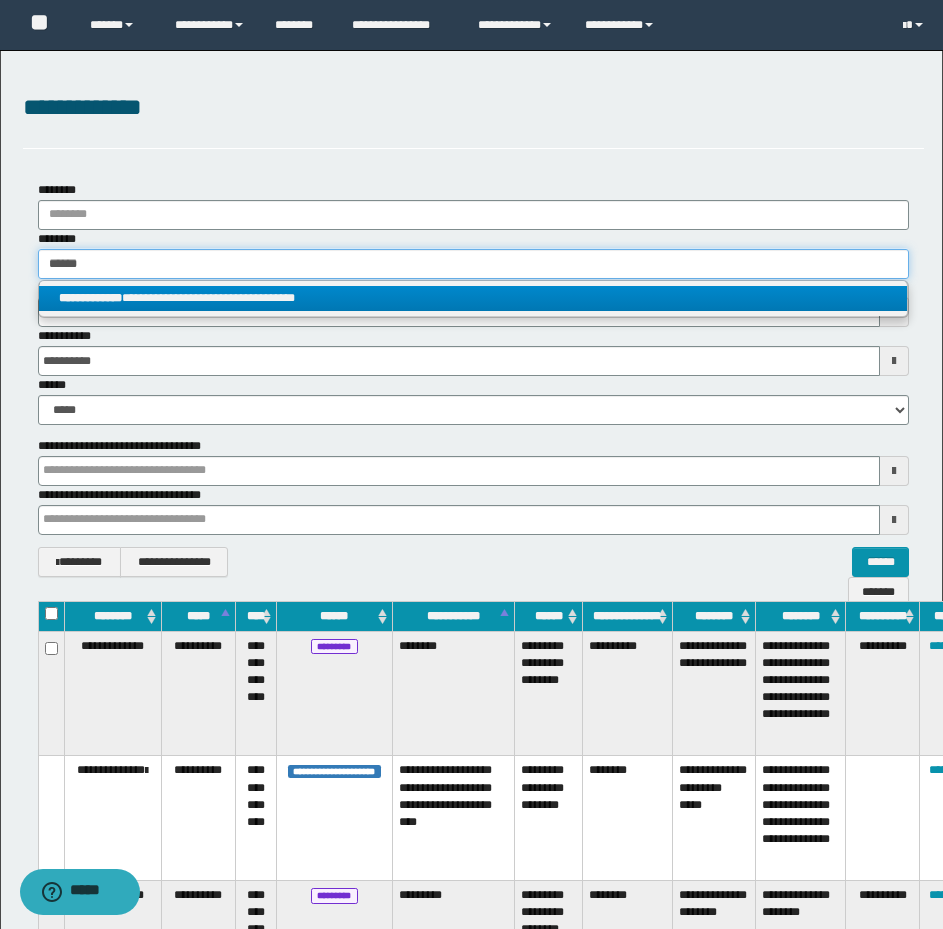 type 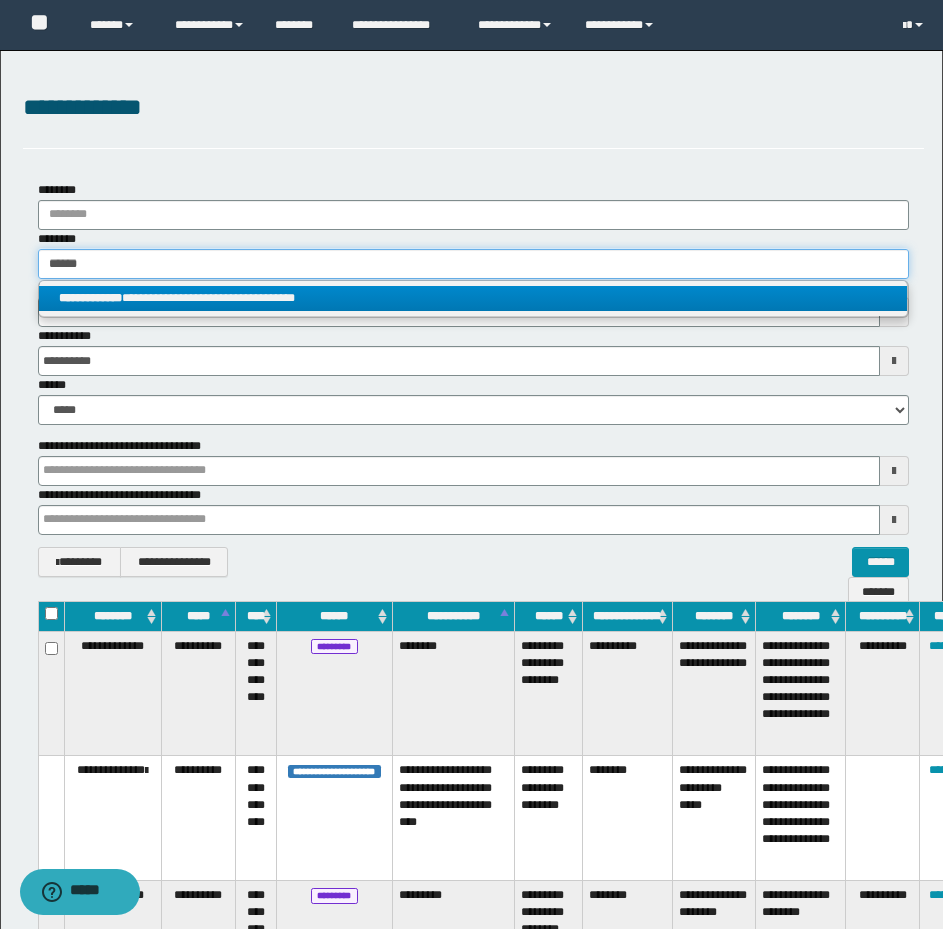type 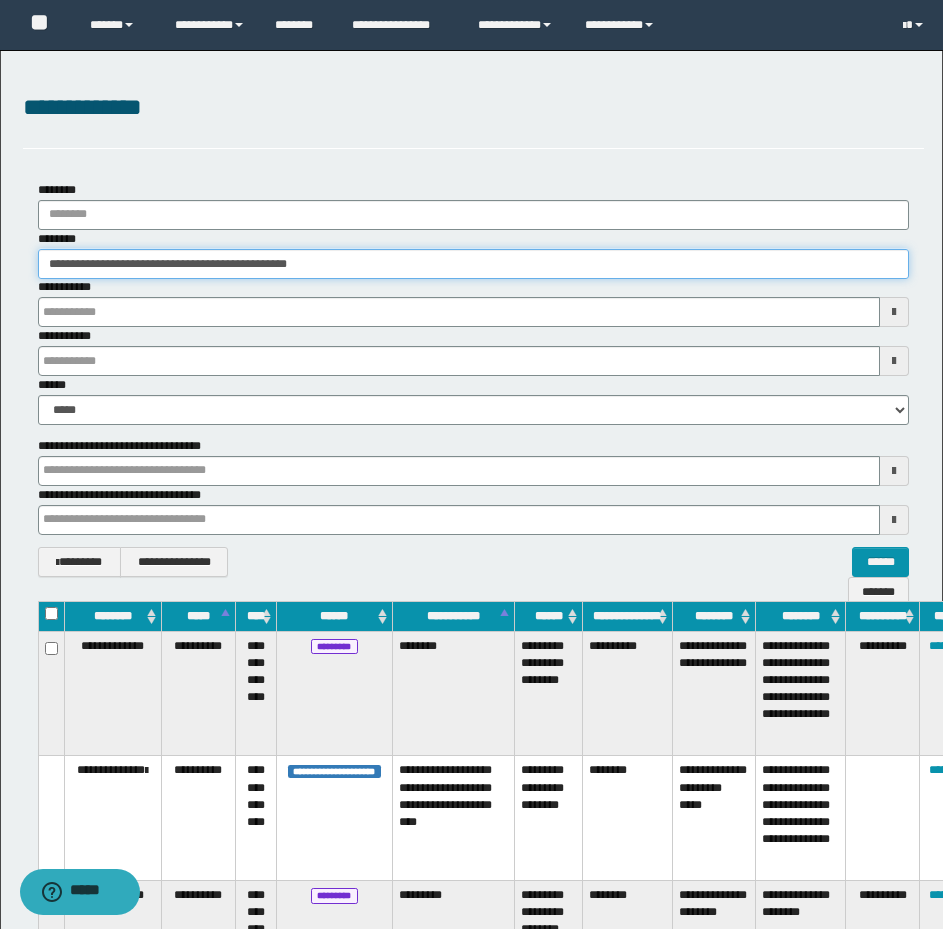 type 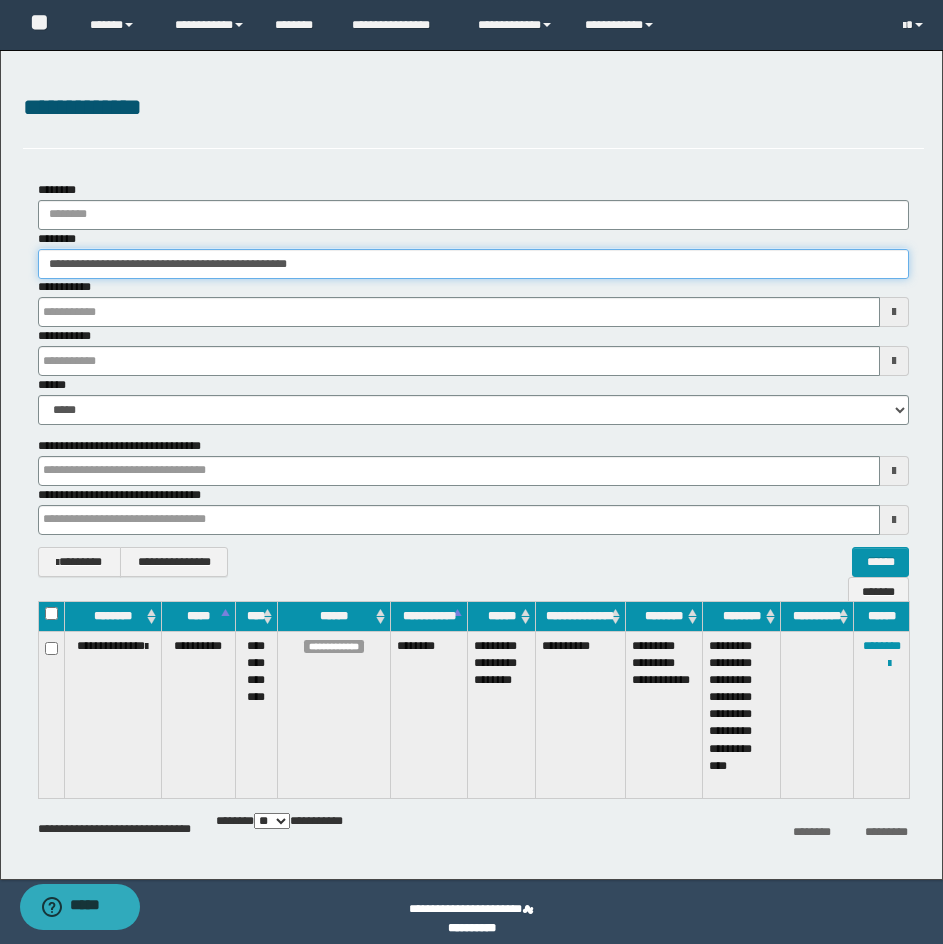 type 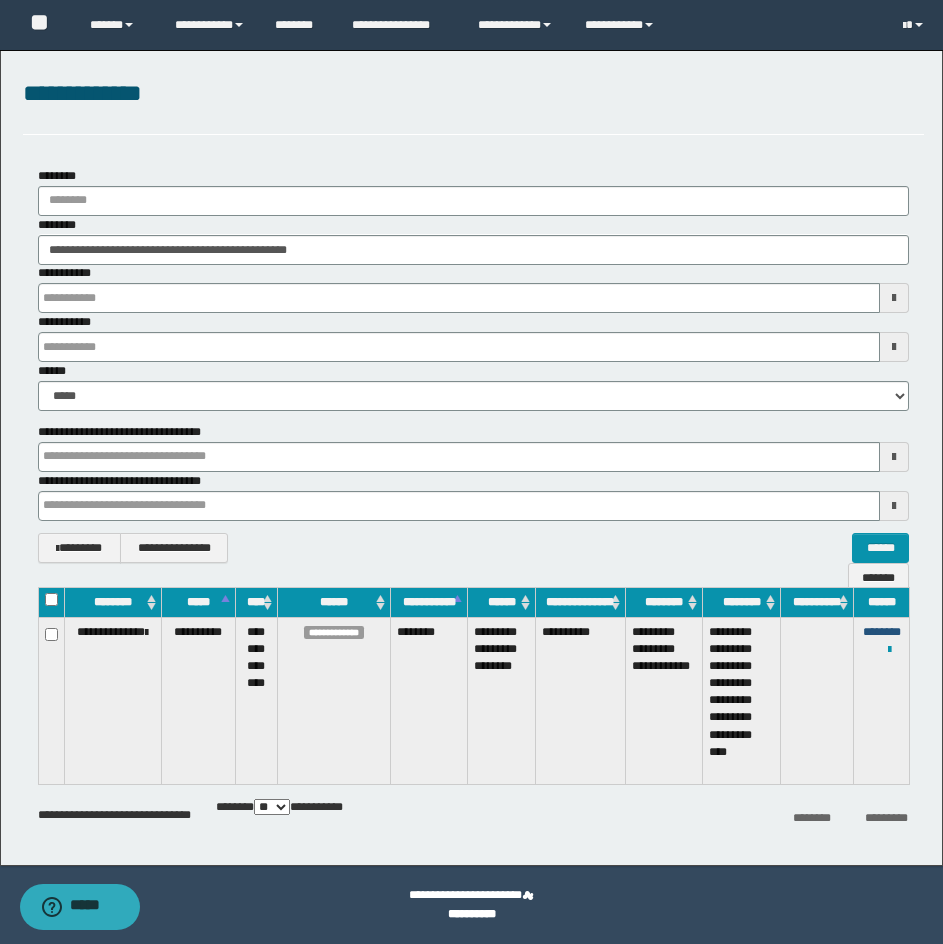 type 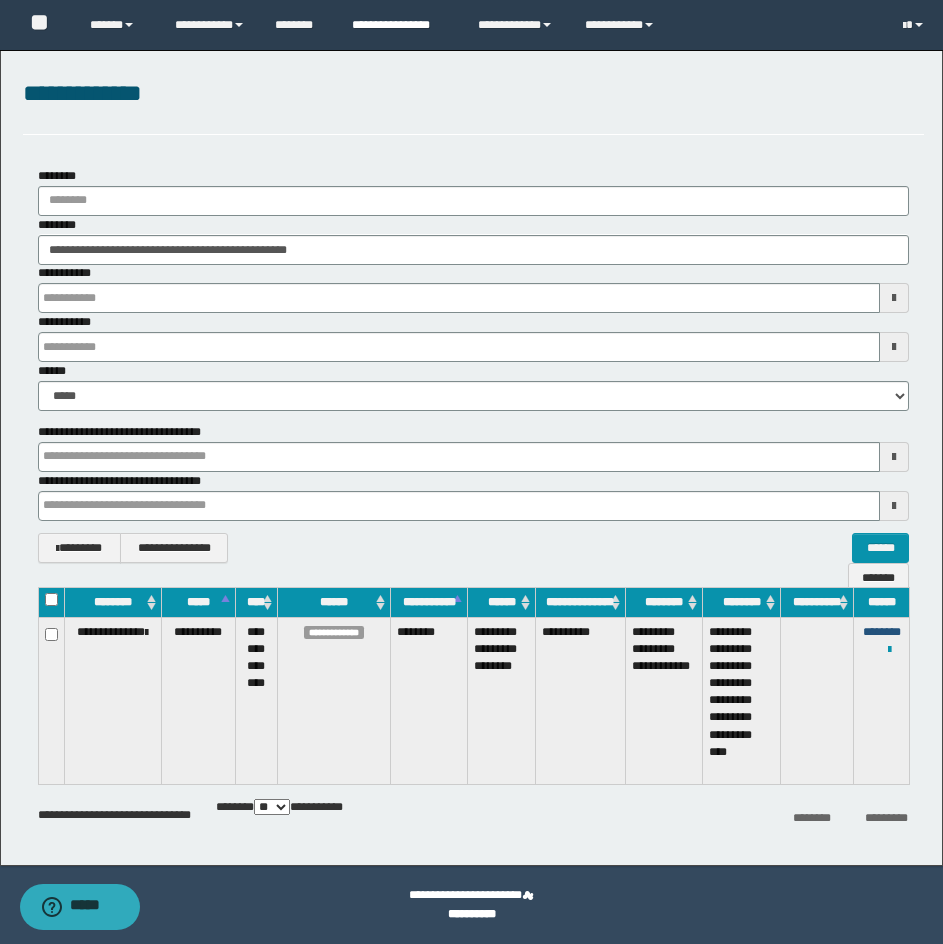type 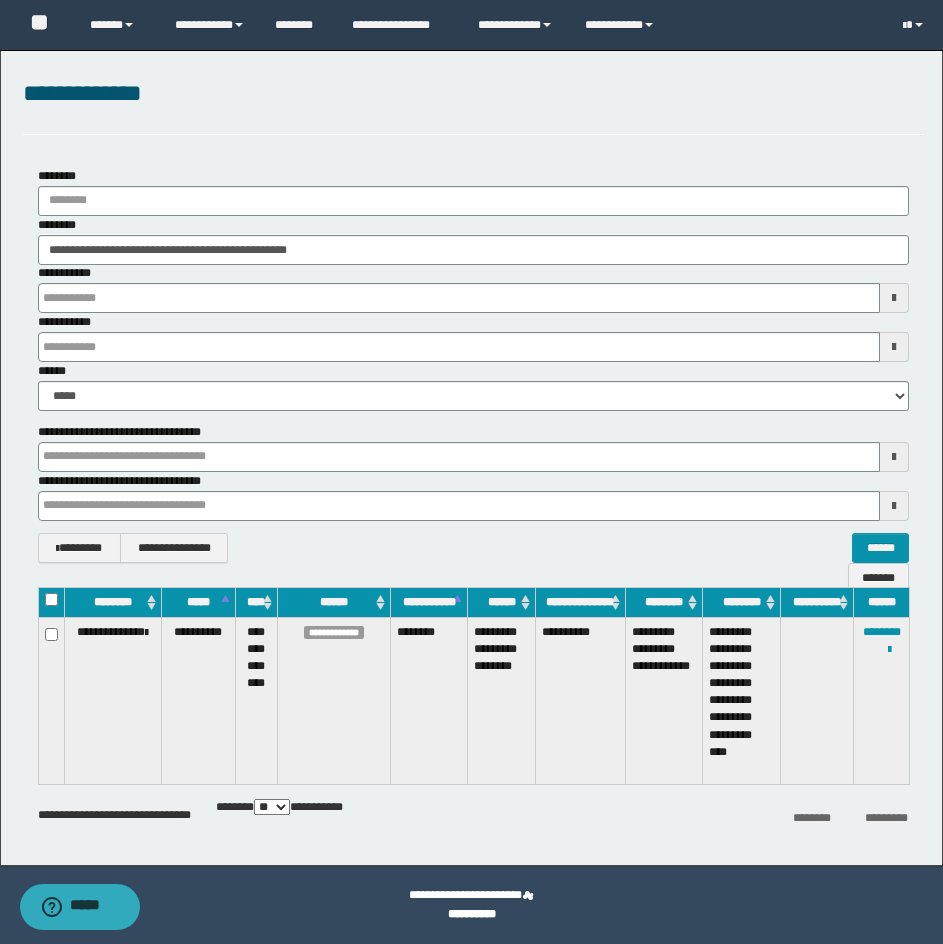 type 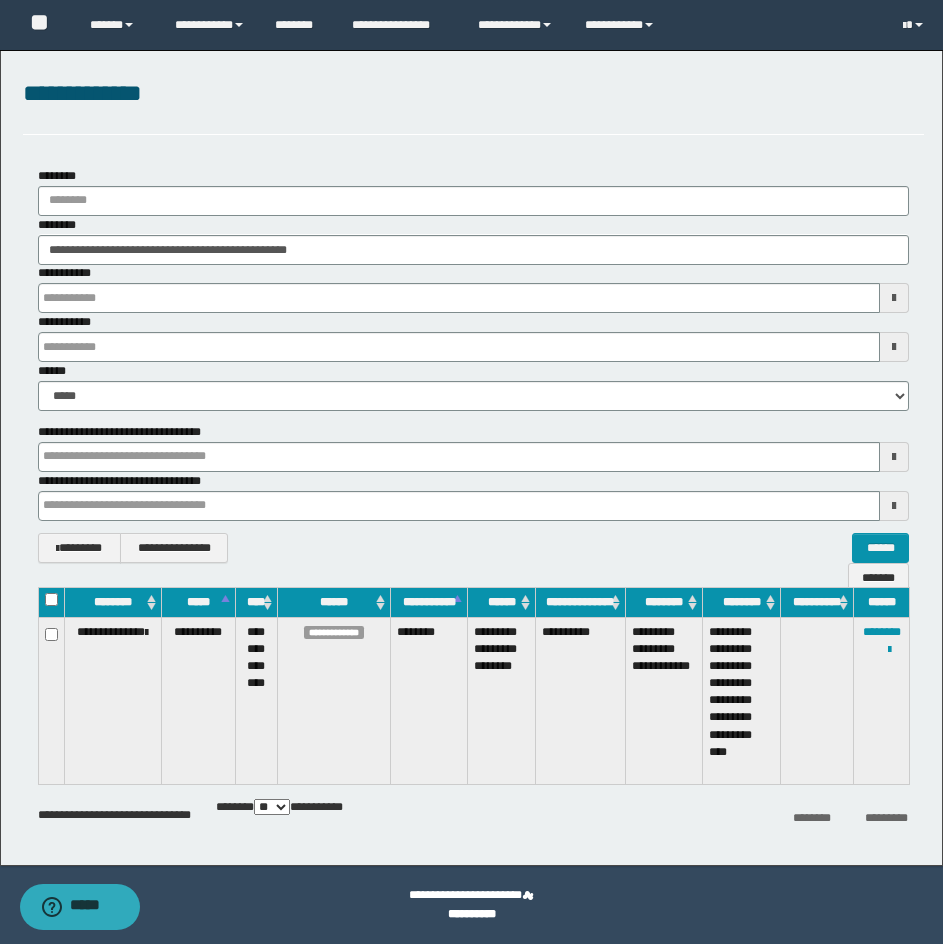 type 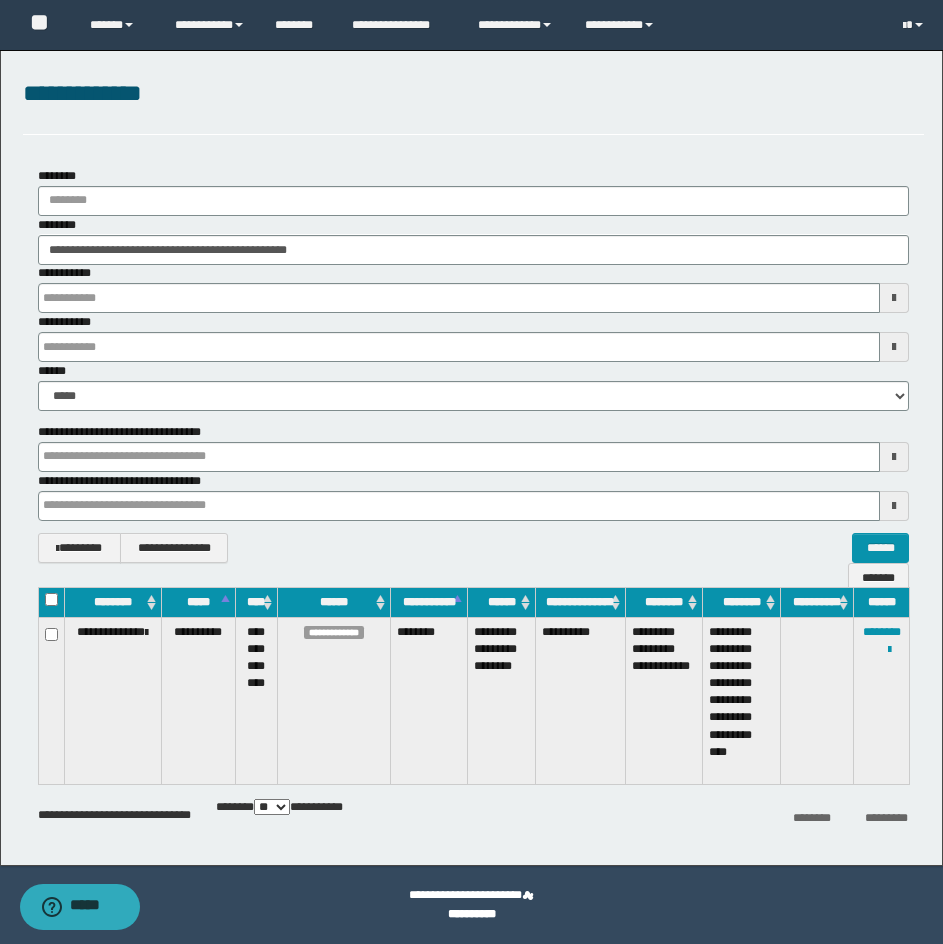 type 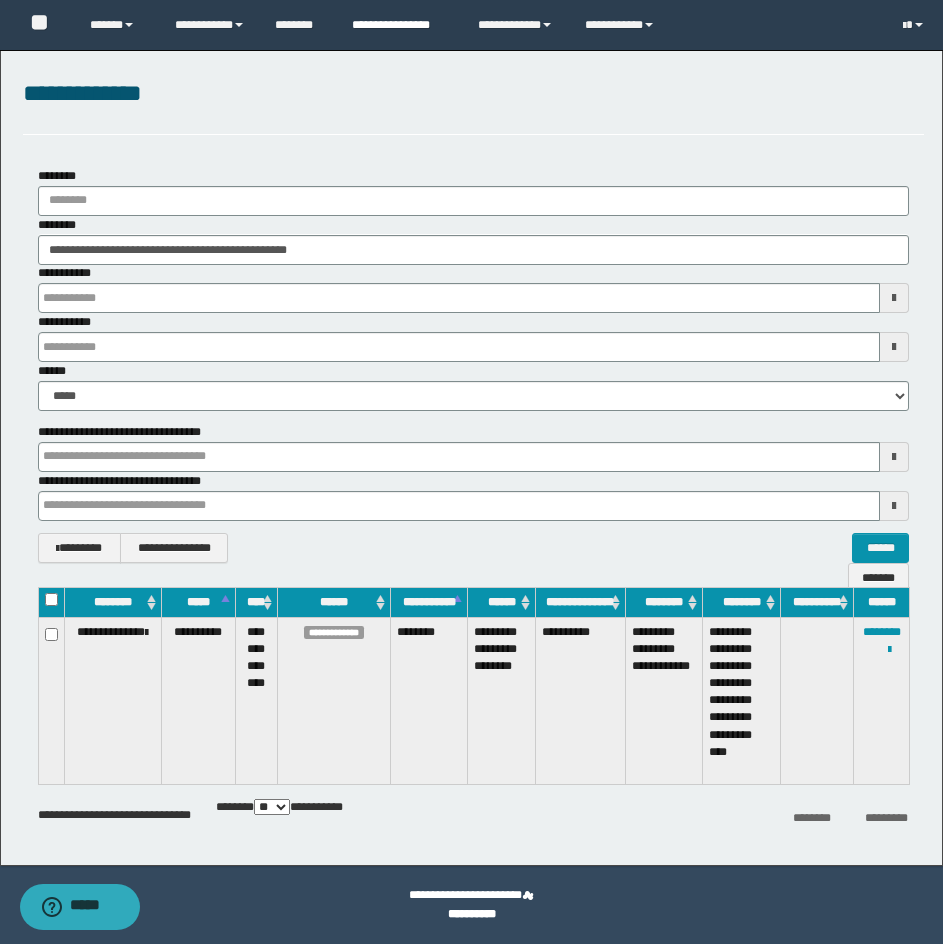type 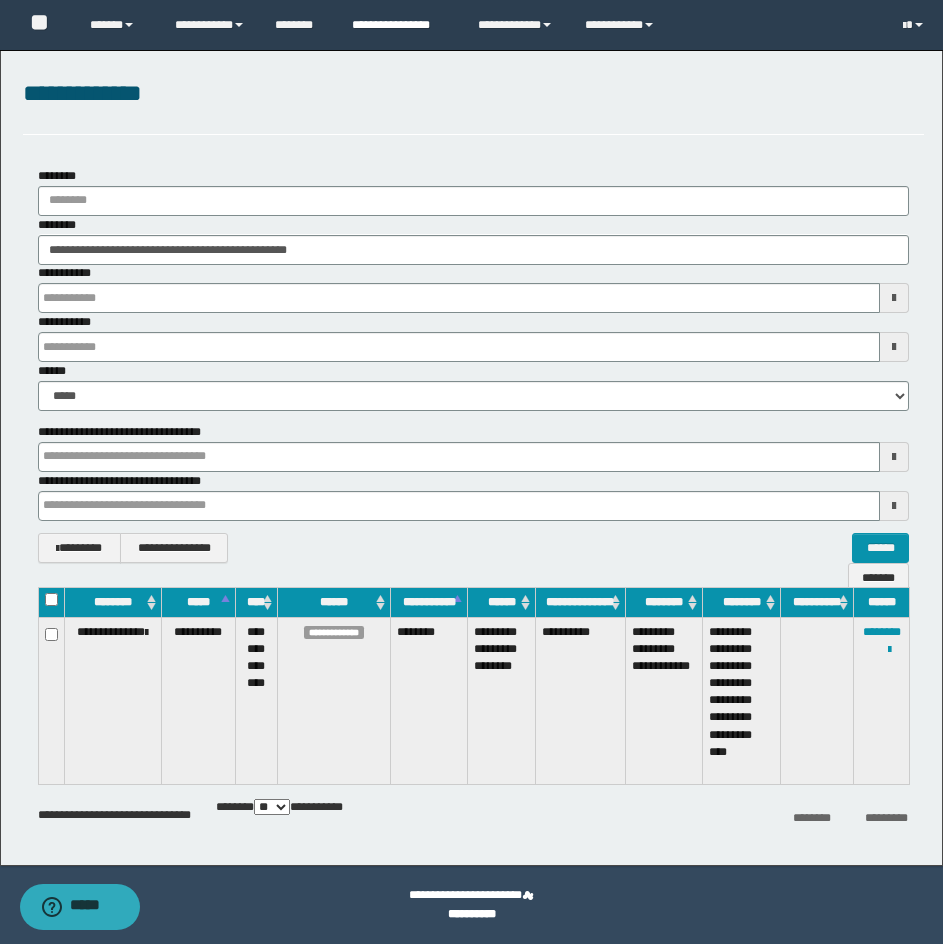 type 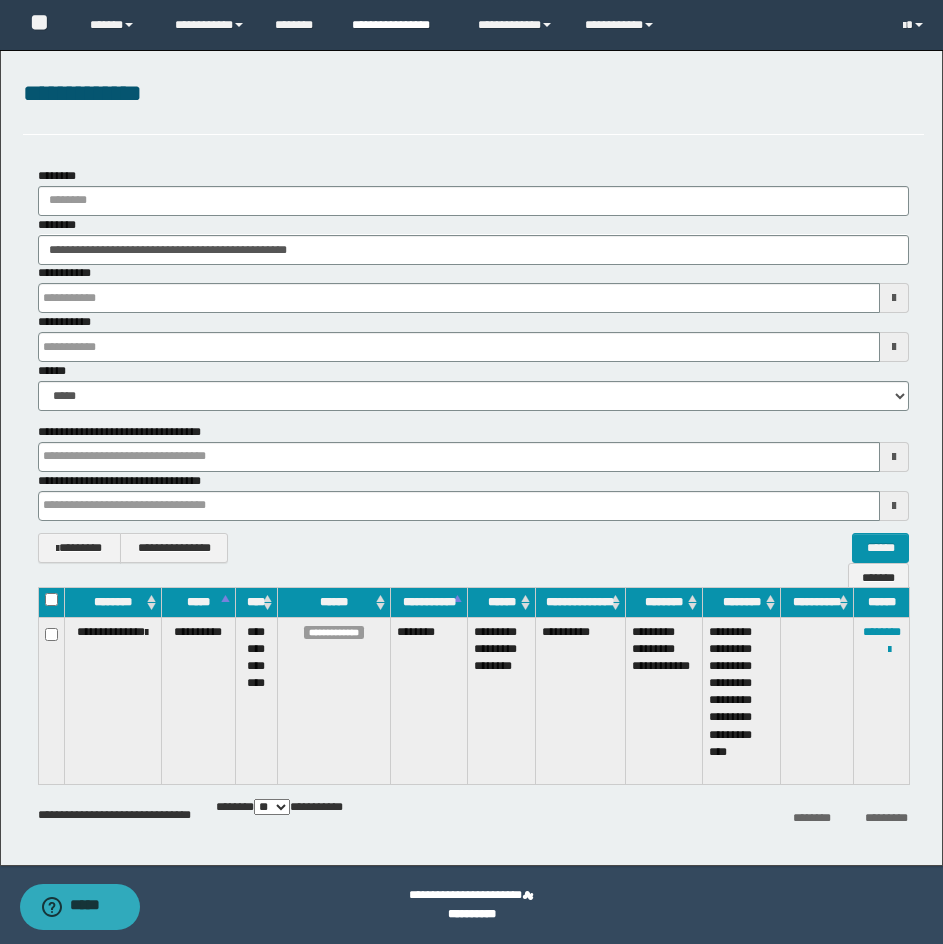 type 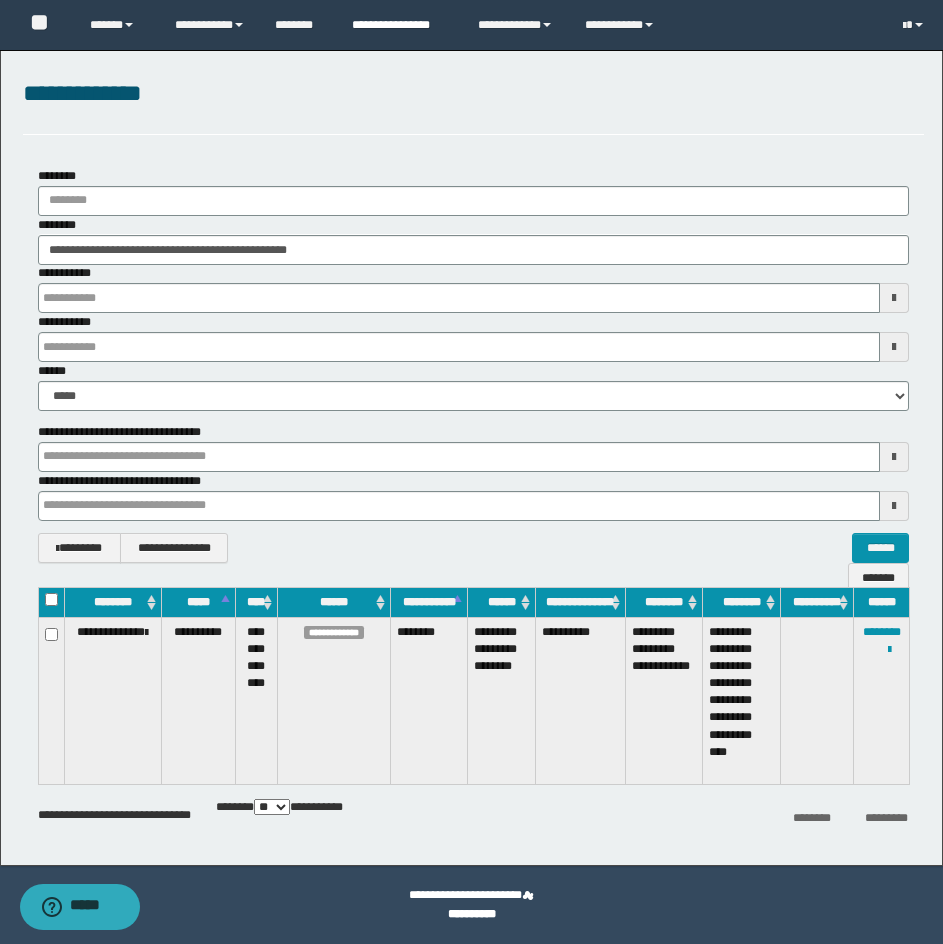 type 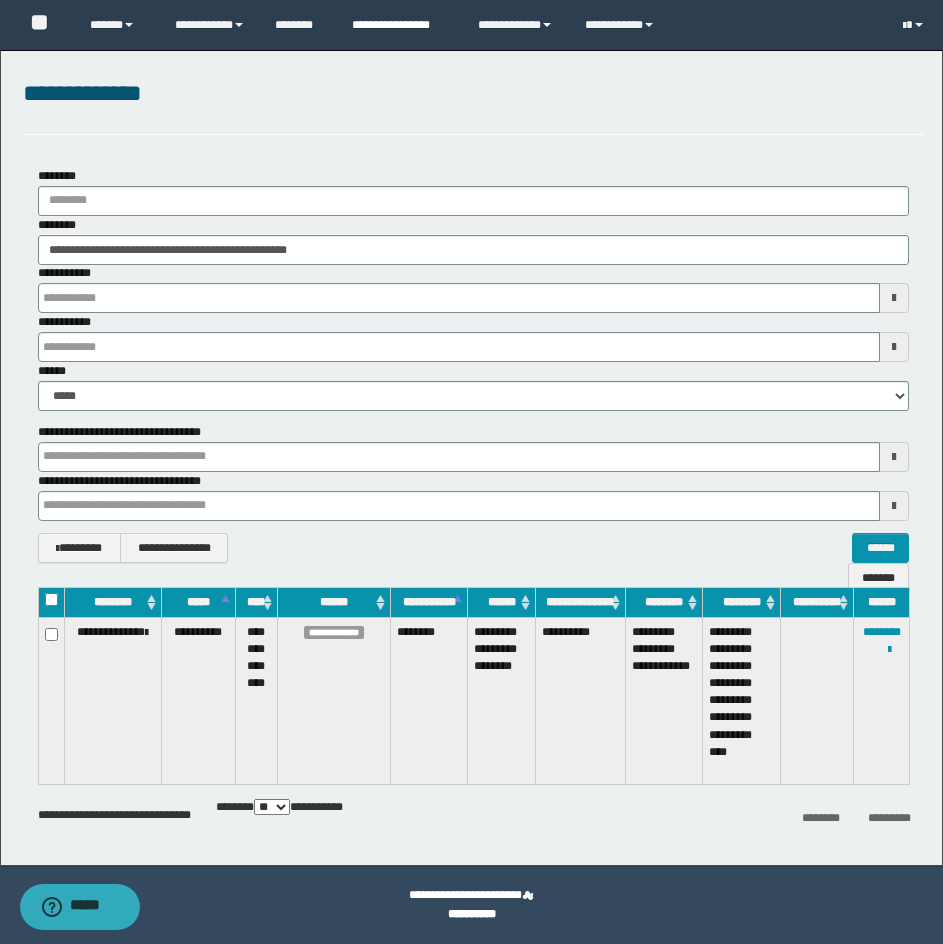 type 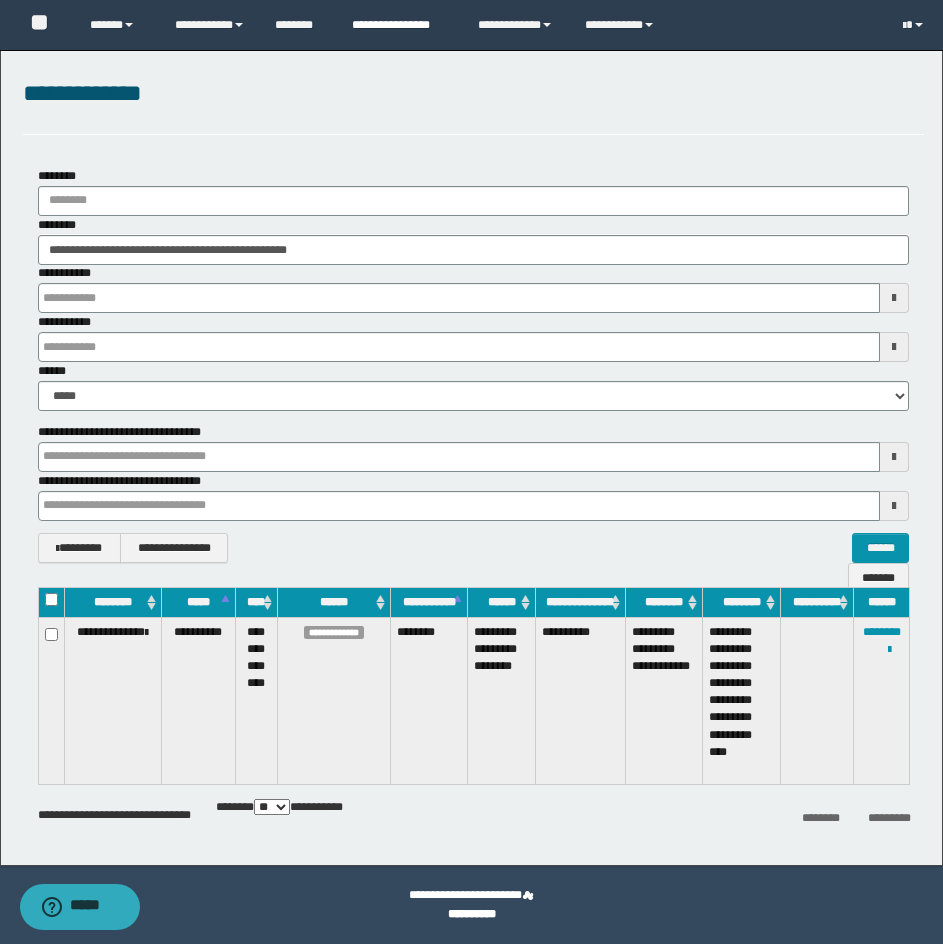type 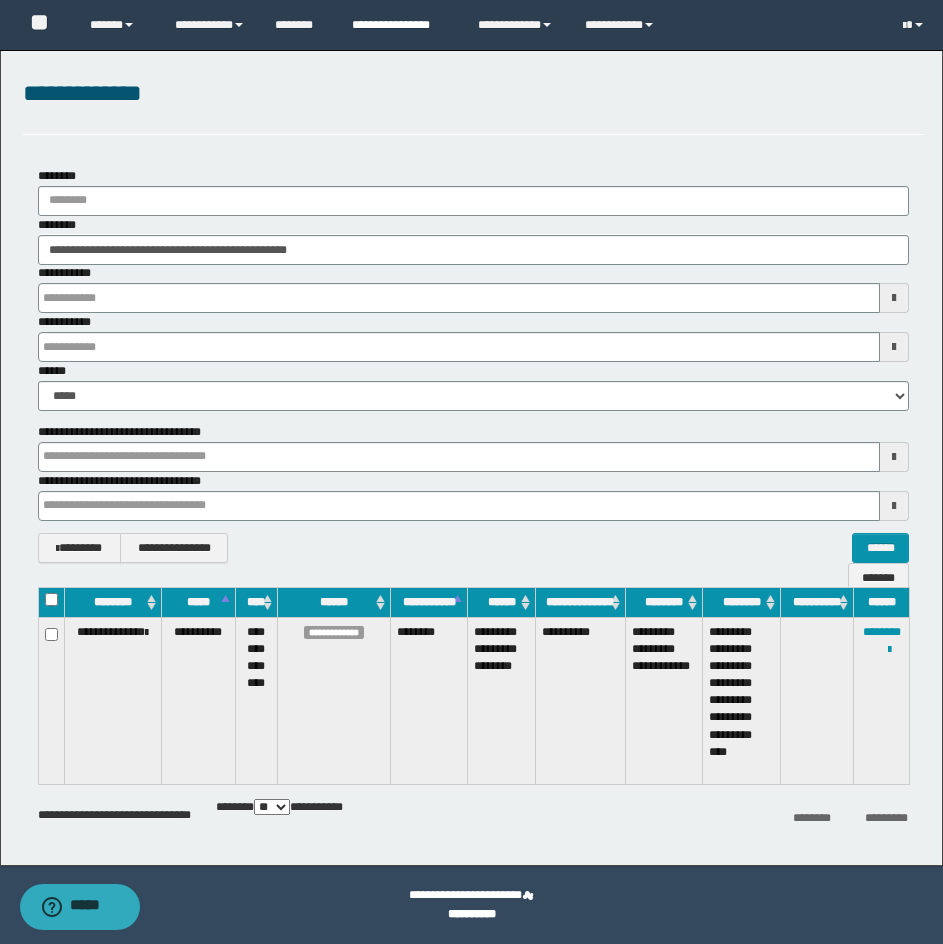 type 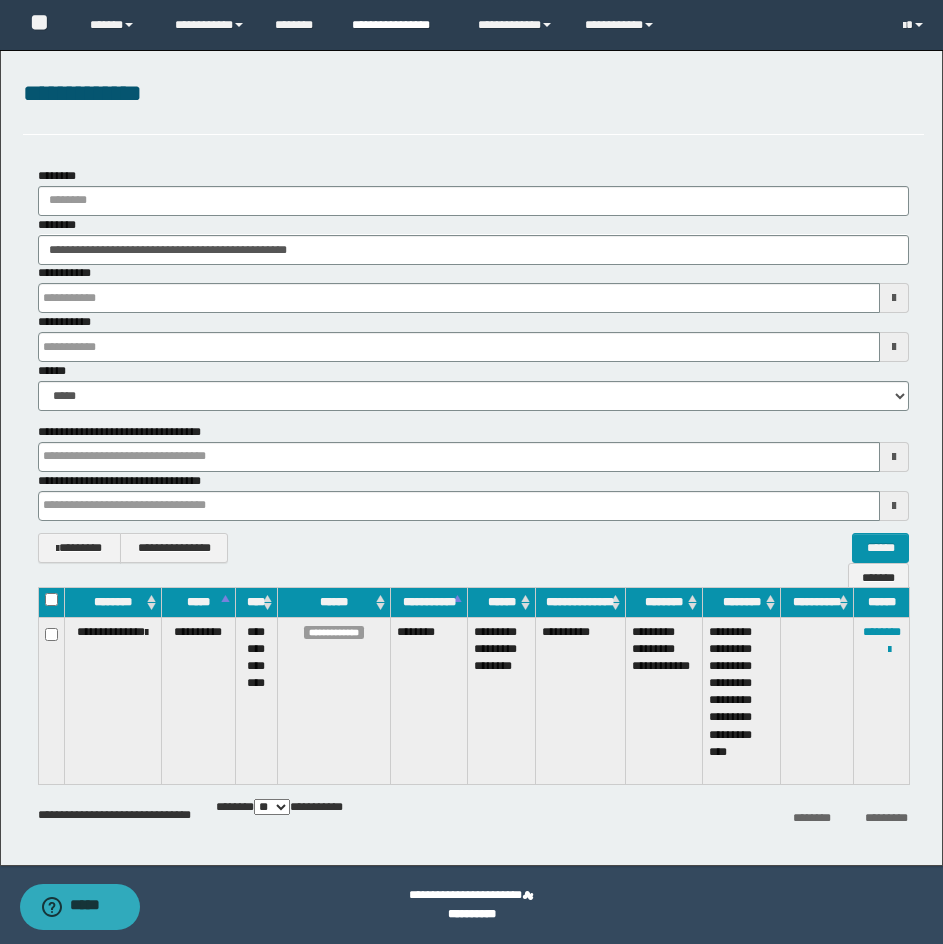 type 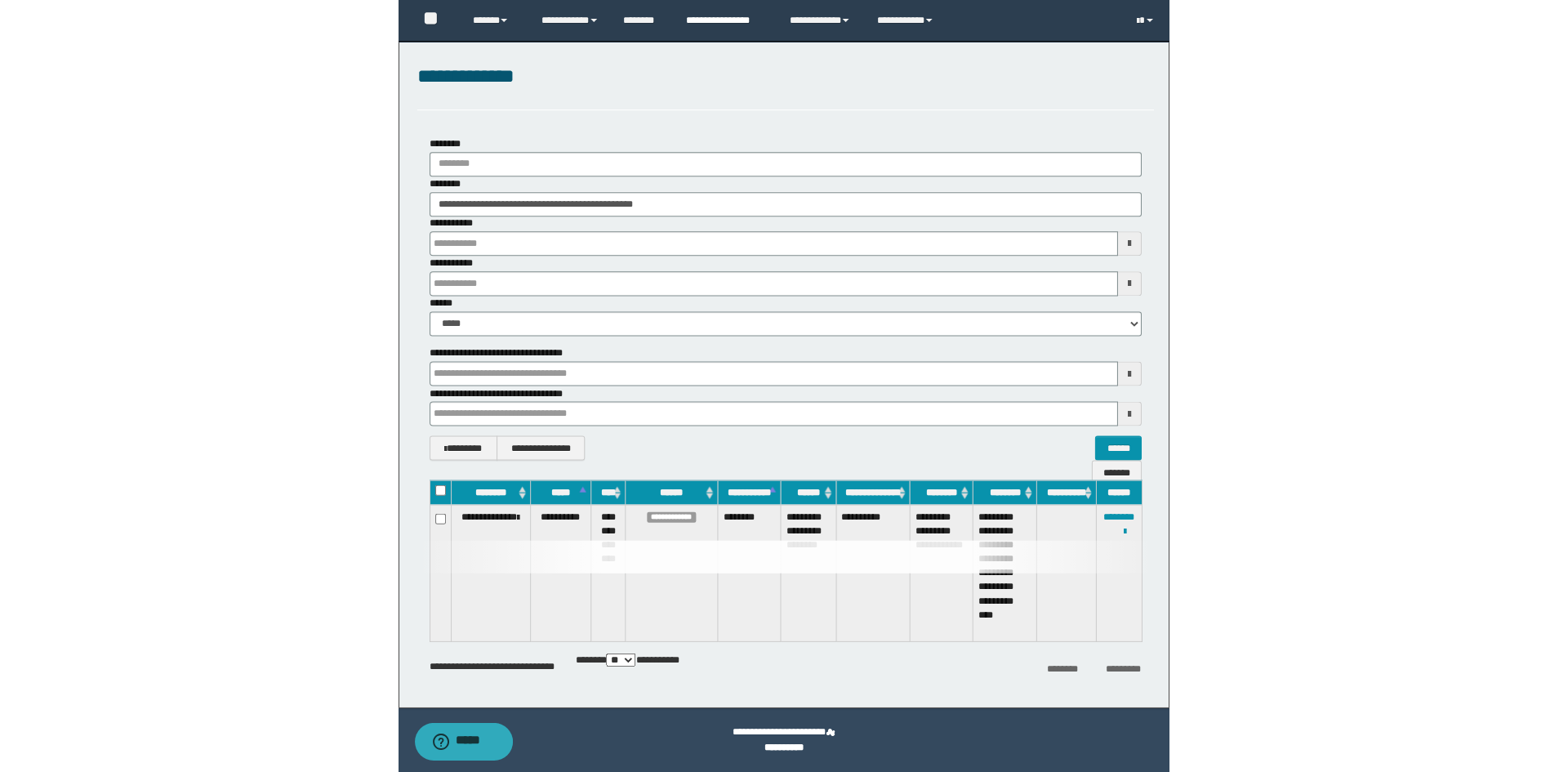 scroll, scrollTop: 0, scrollLeft: 0, axis: both 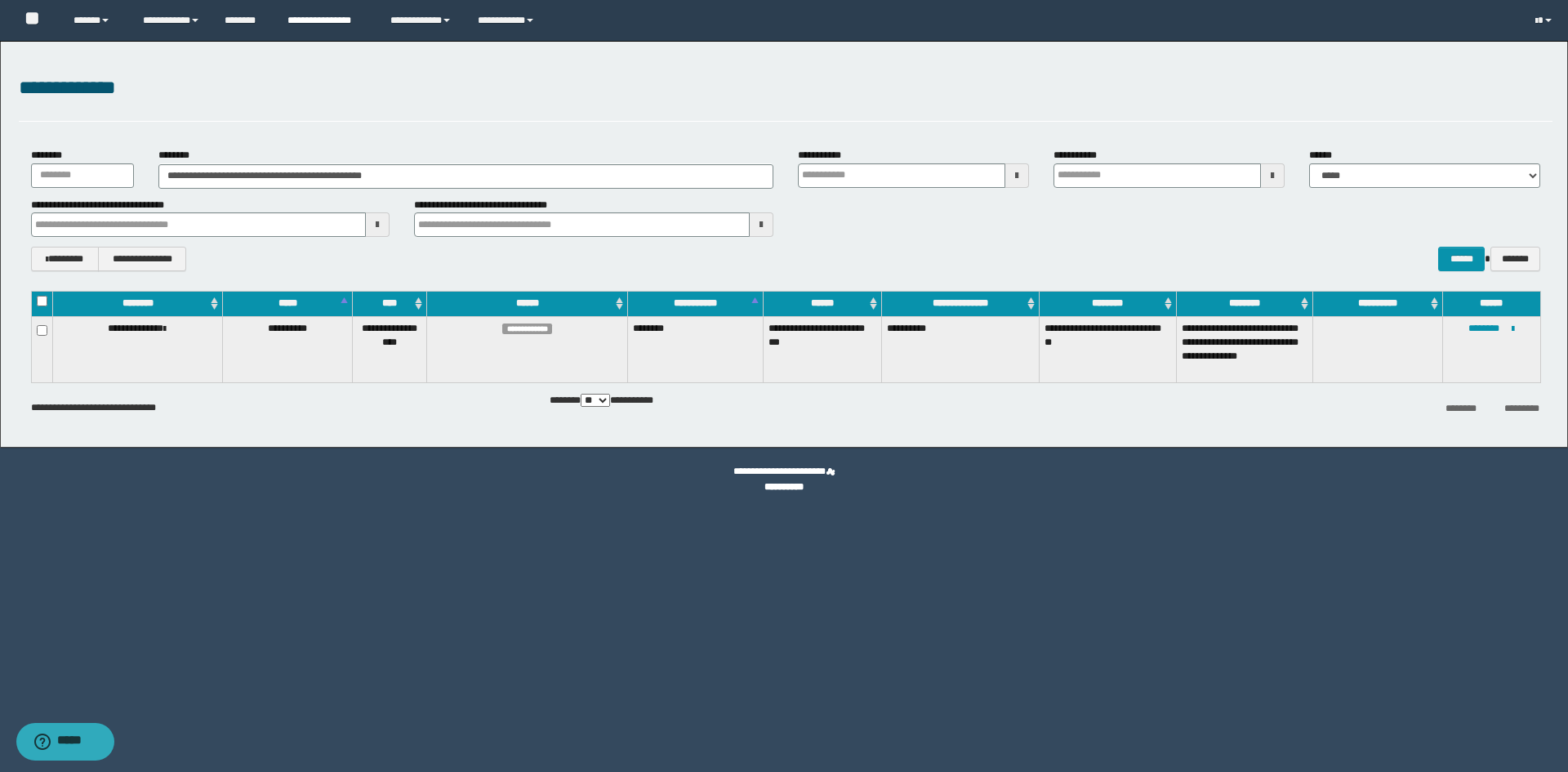type 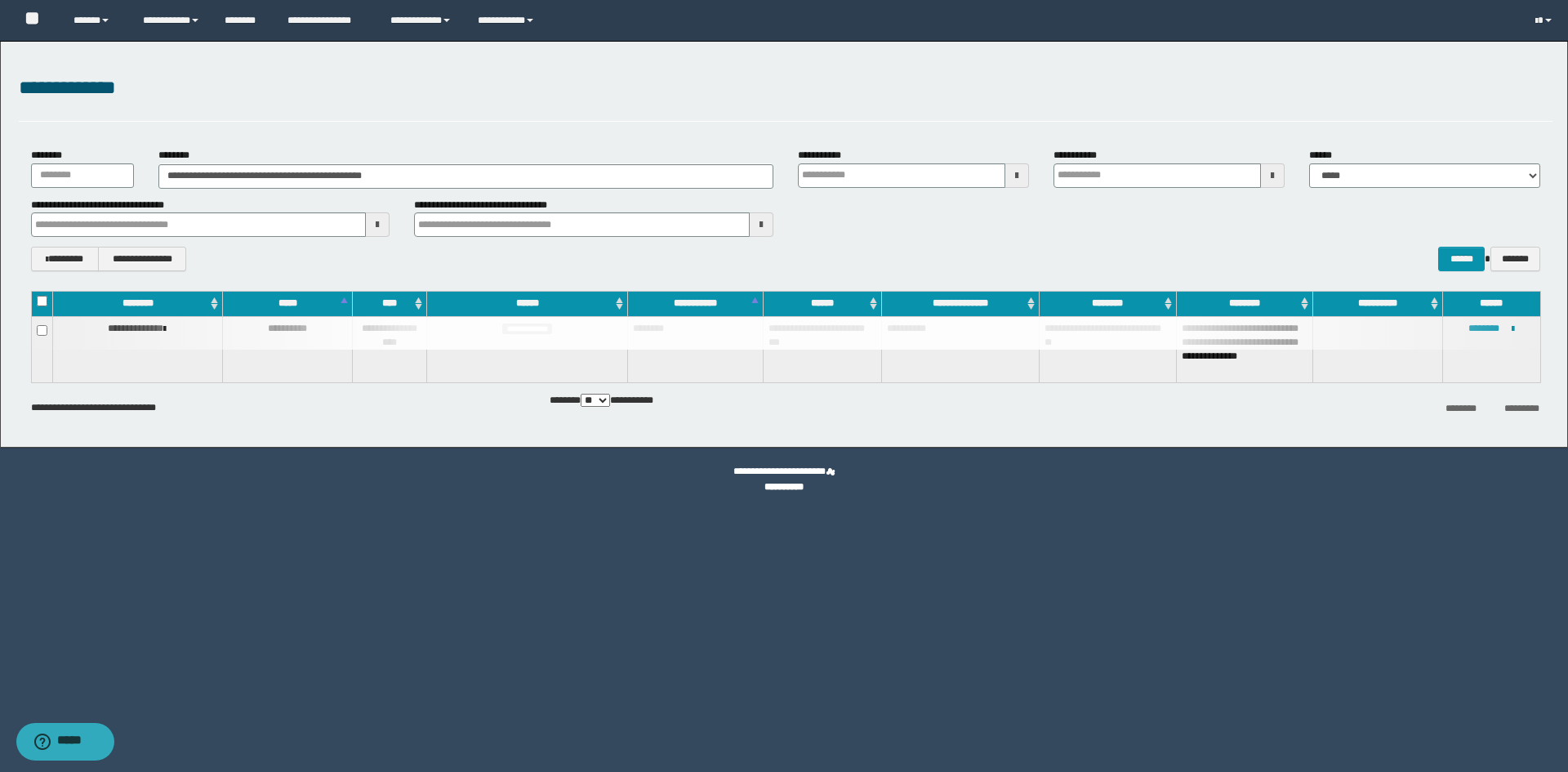 type 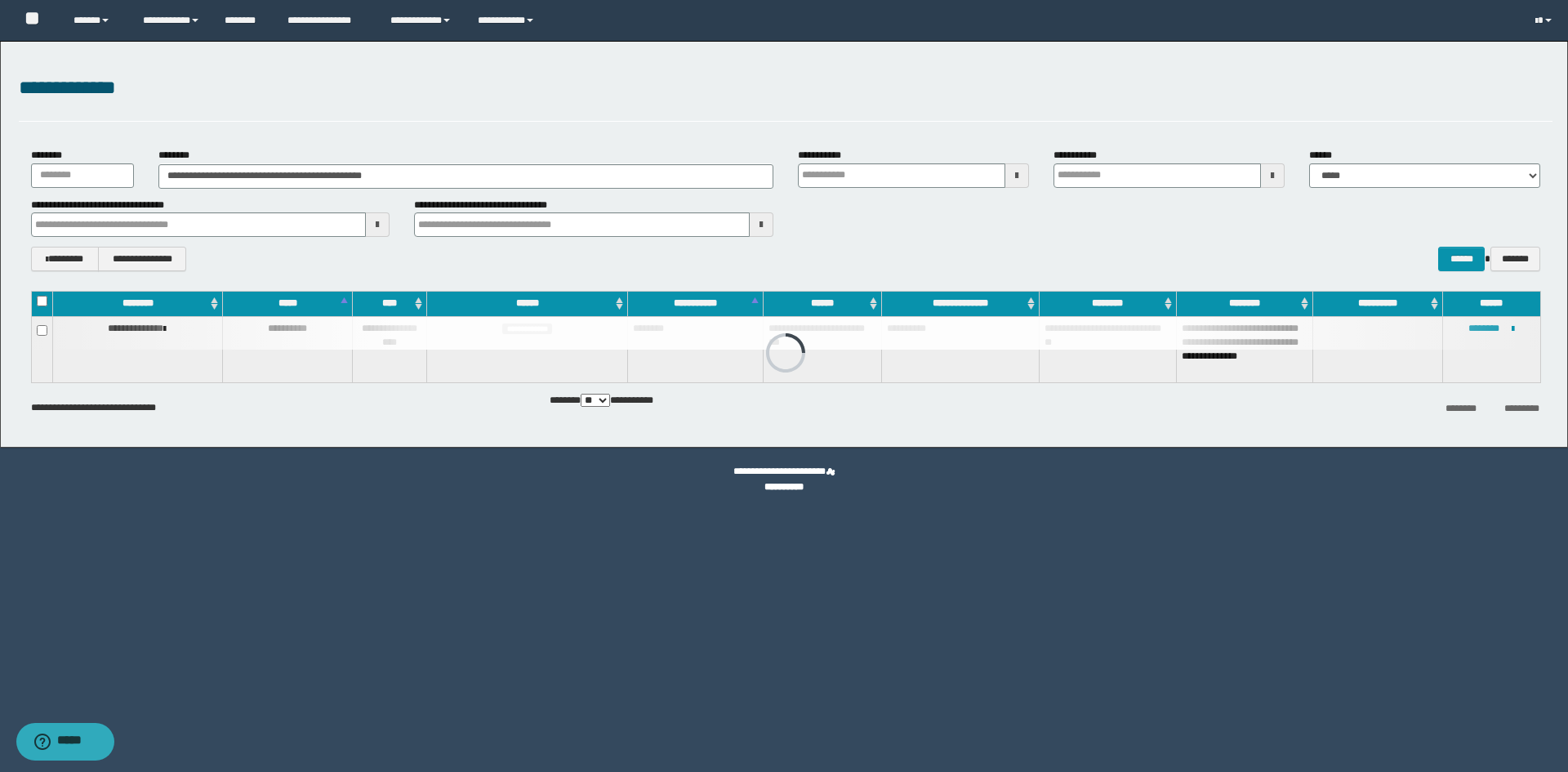 type 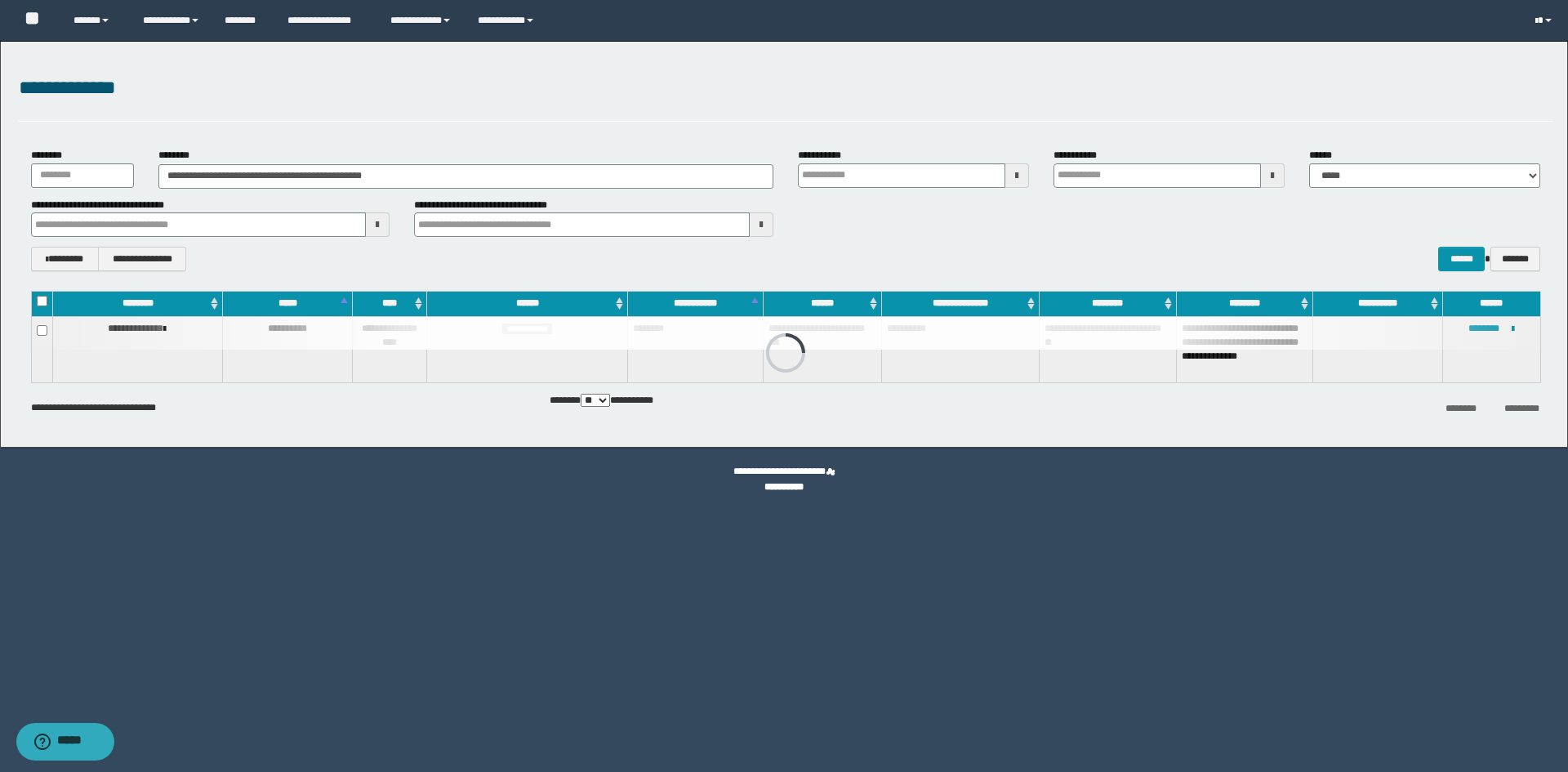 click at bounding box center [1545, 20] 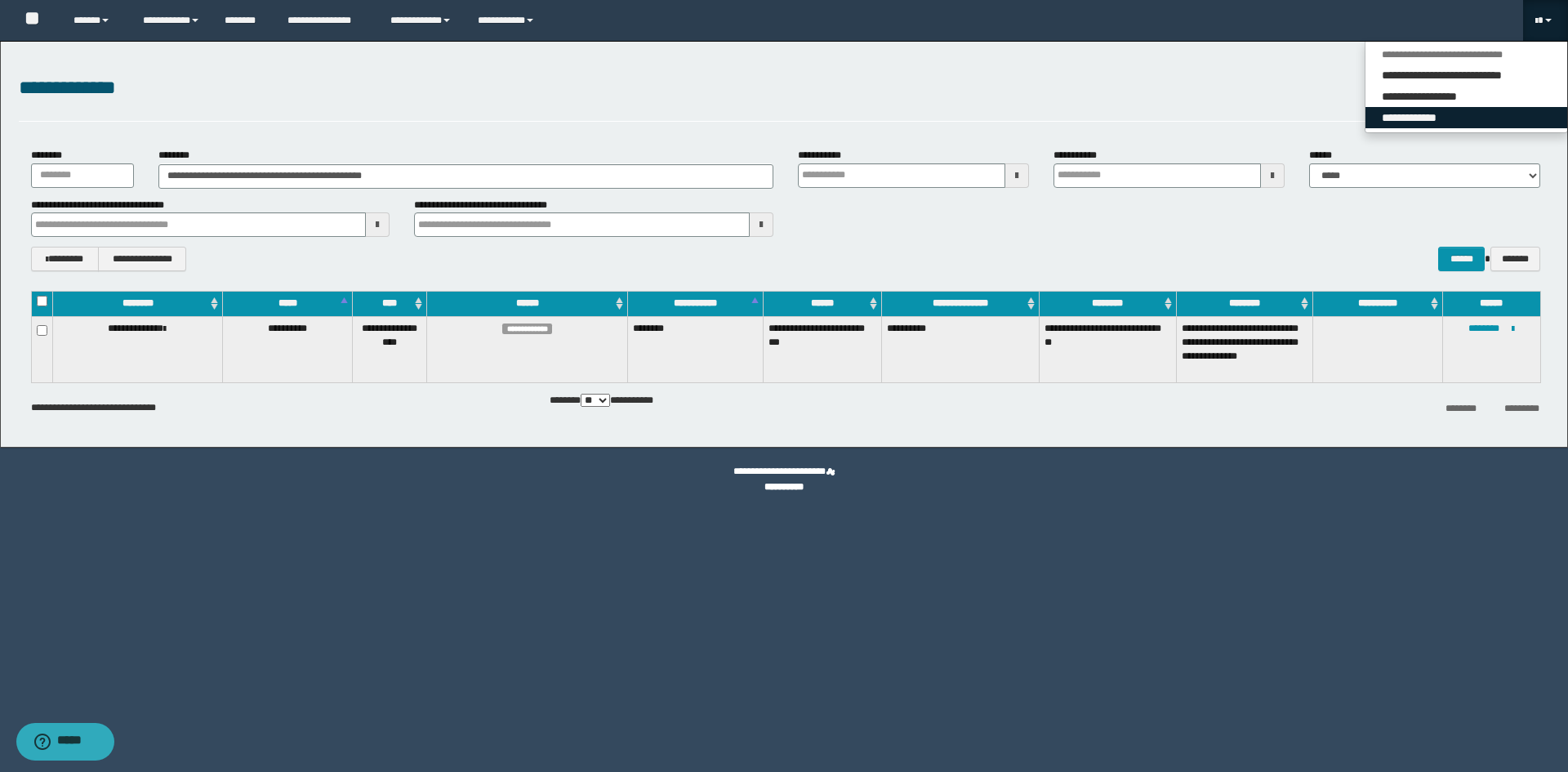 click on "**********" at bounding box center (1466, 118) 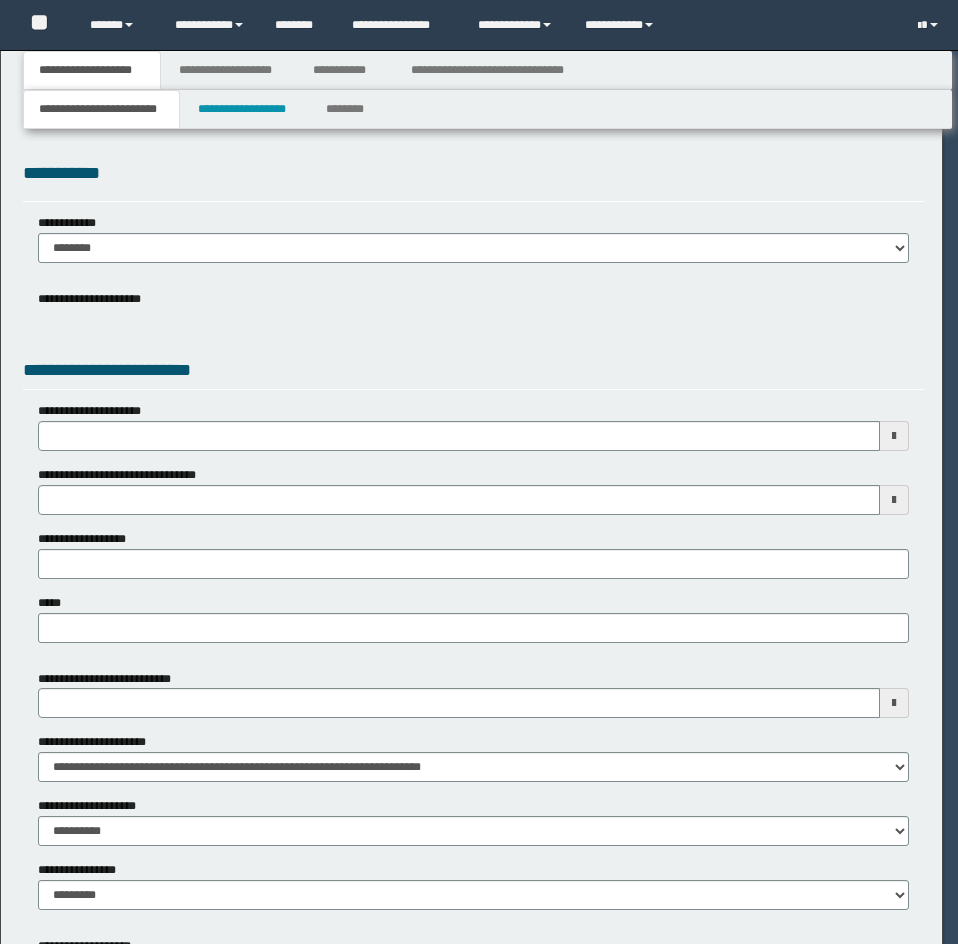 scroll, scrollTop: 0, scrollLeft: 0, axis: both 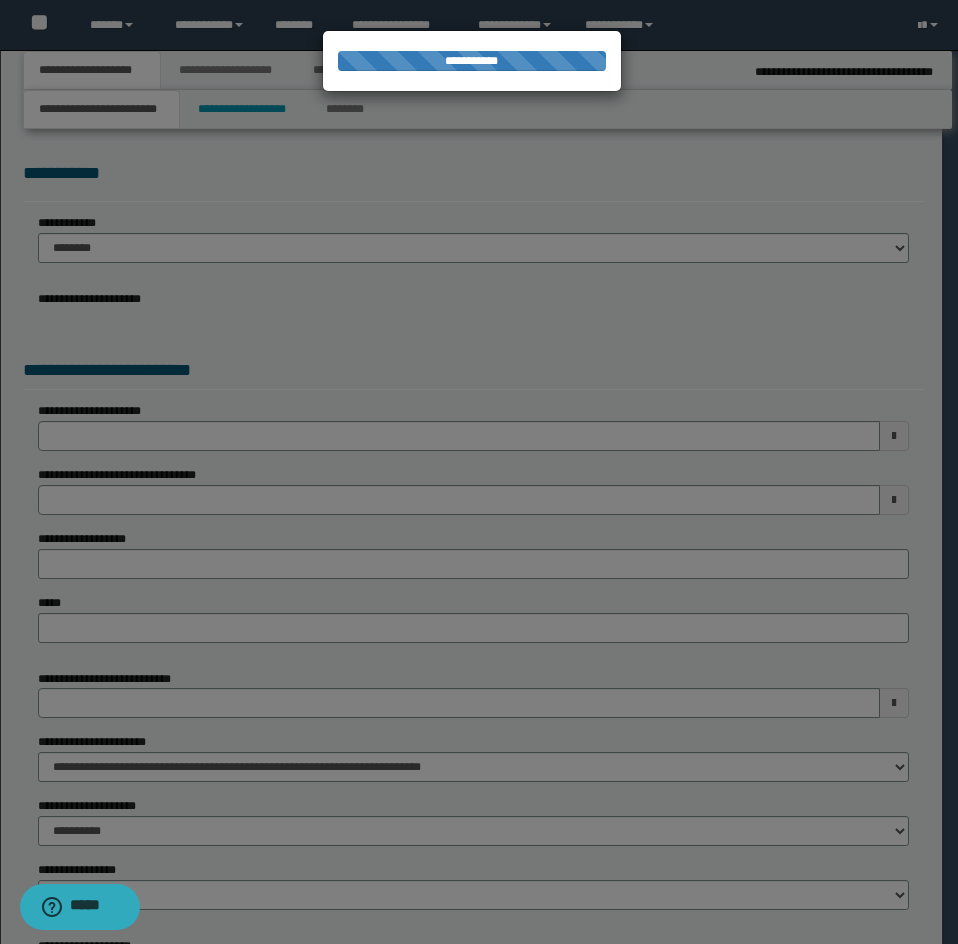 select on "*" 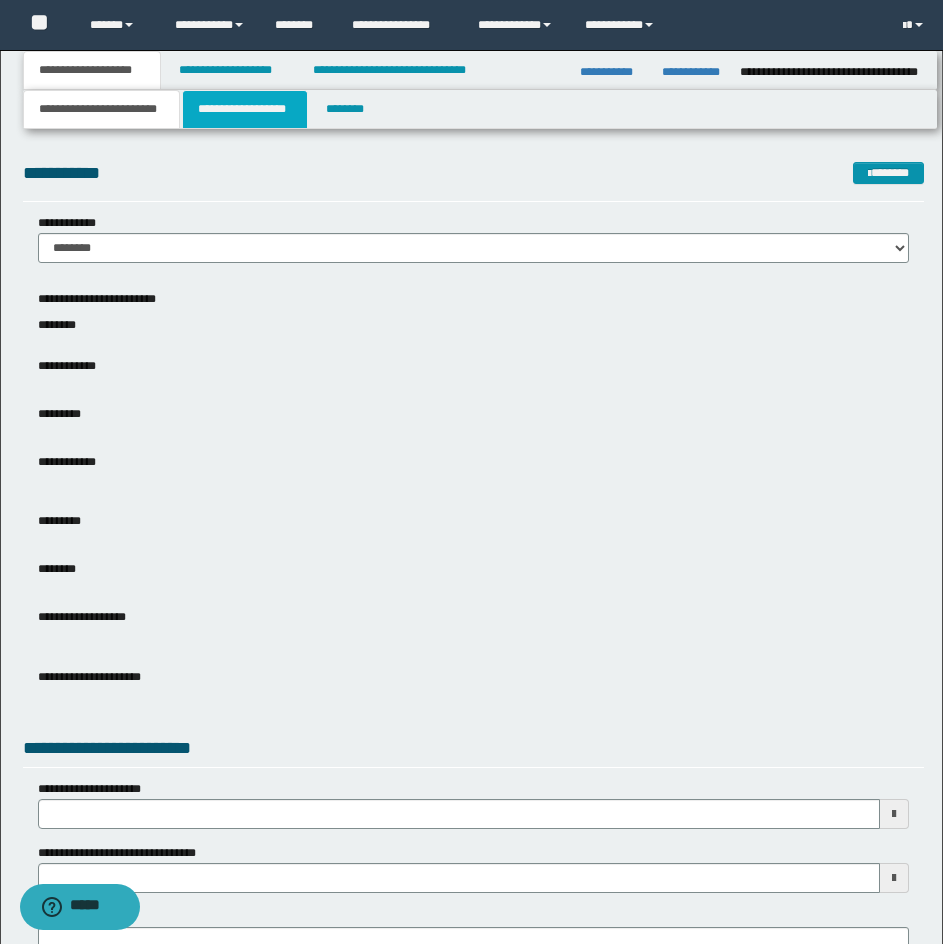 click on "**********" at bounding box center (245, 109) 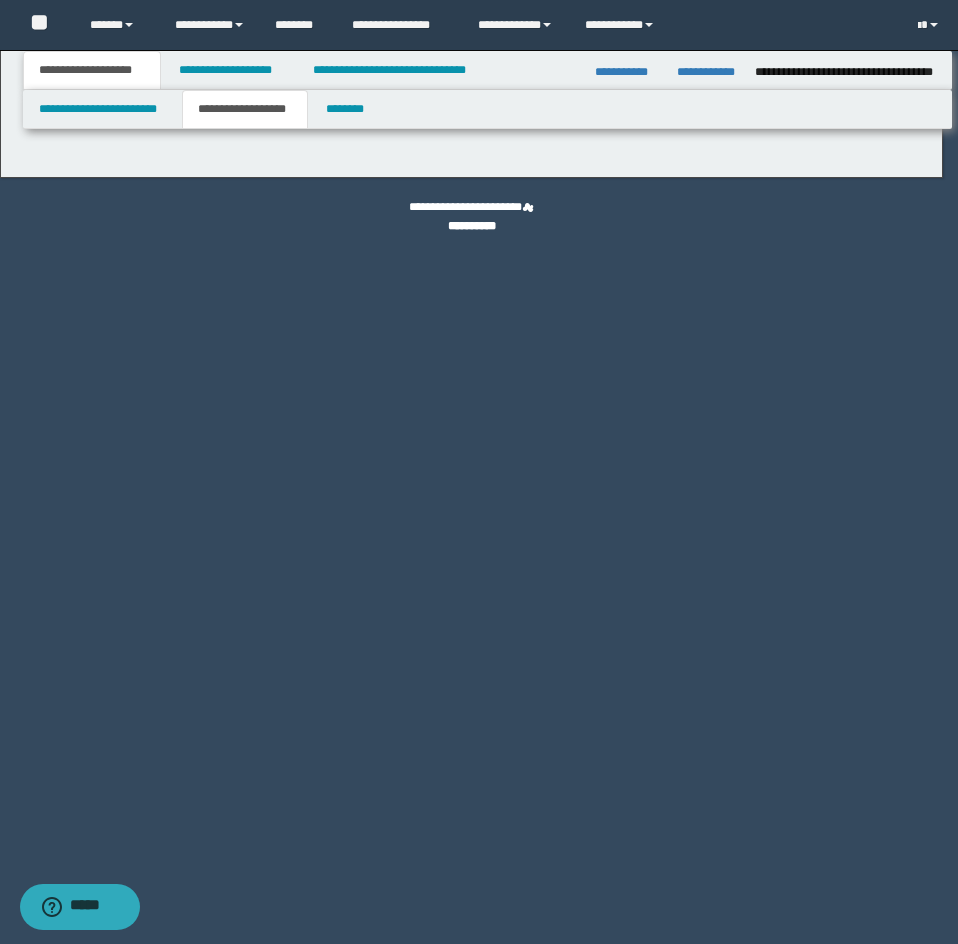 type on "**********" 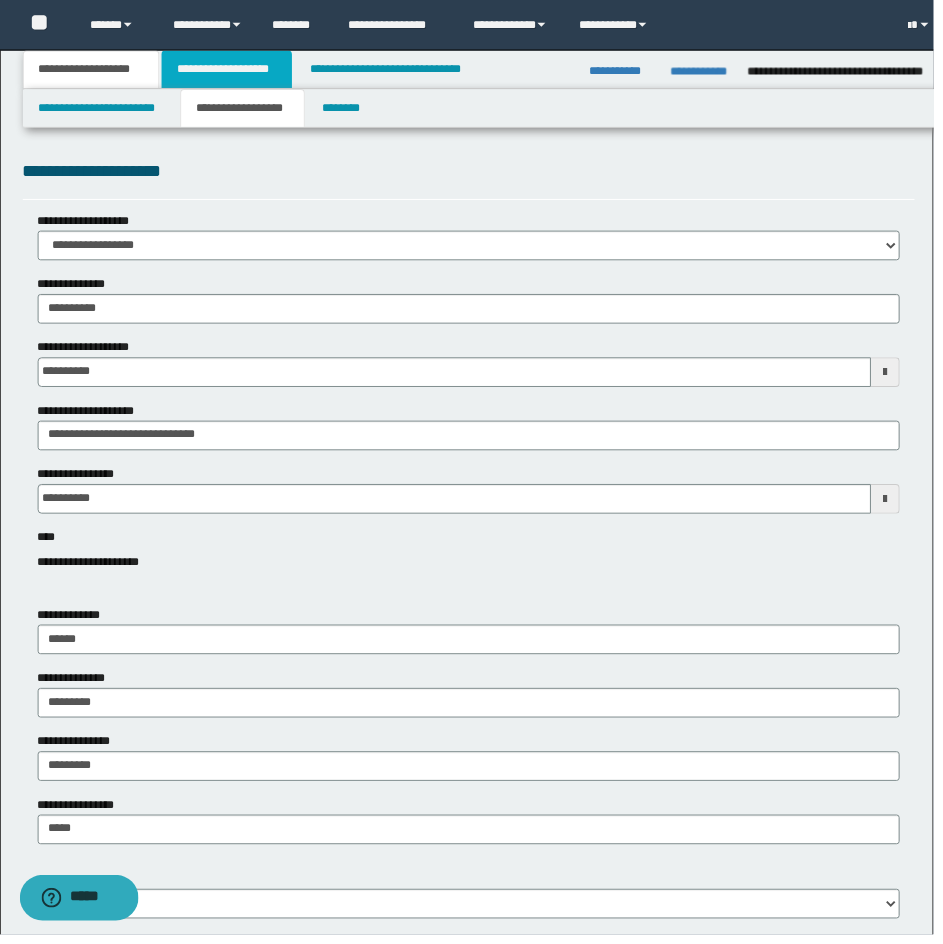 click on "**********" at bounding box center [229, 70] 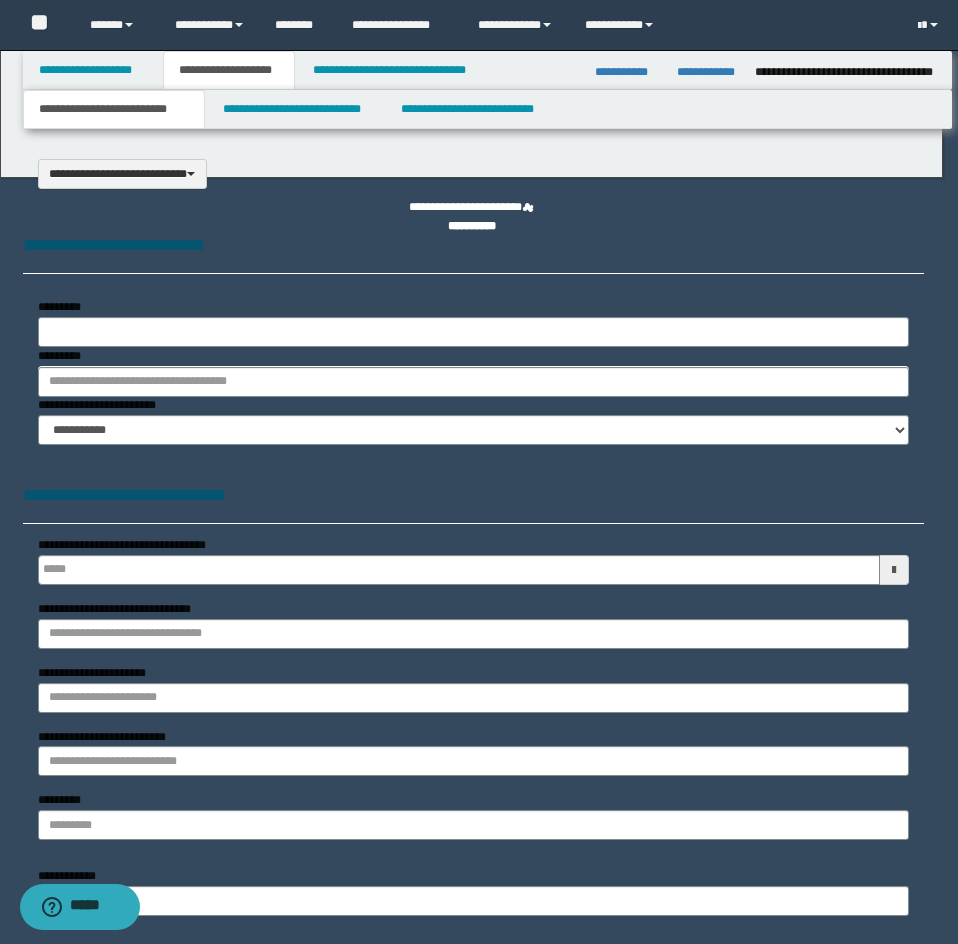 type on "**********" 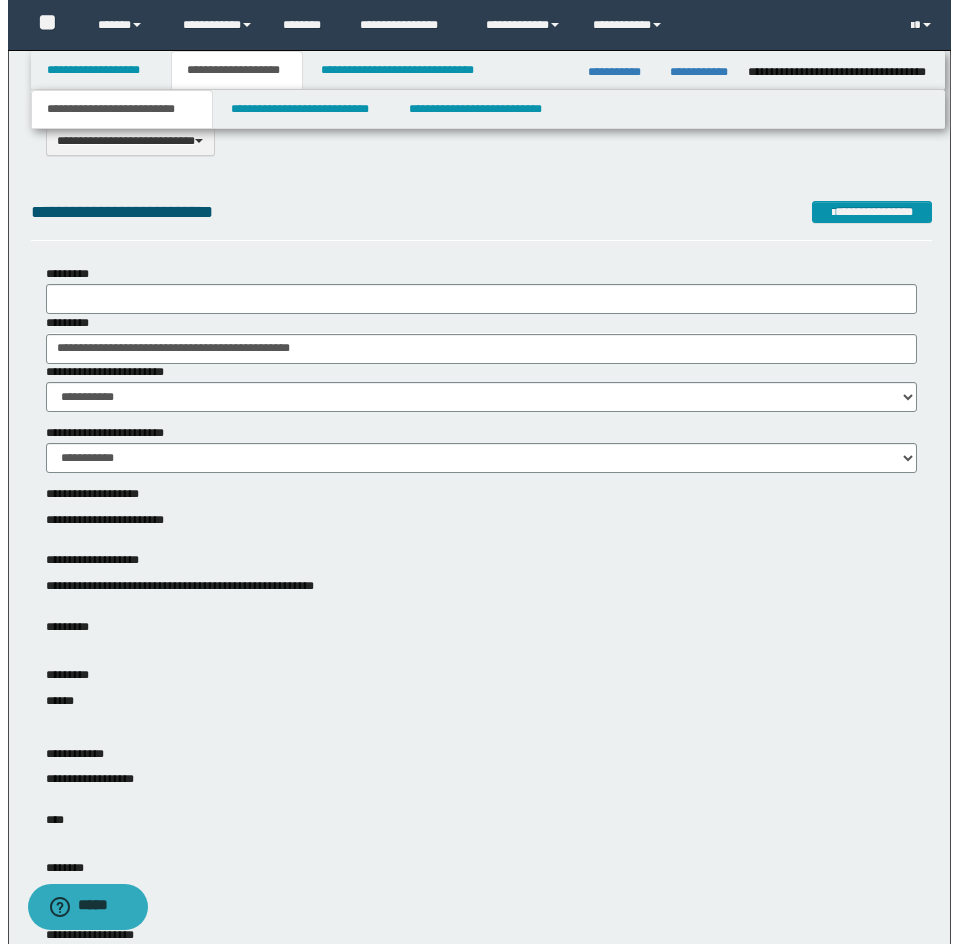 scroll, scrollTop: 0, scrollLeft: 0, axis: both 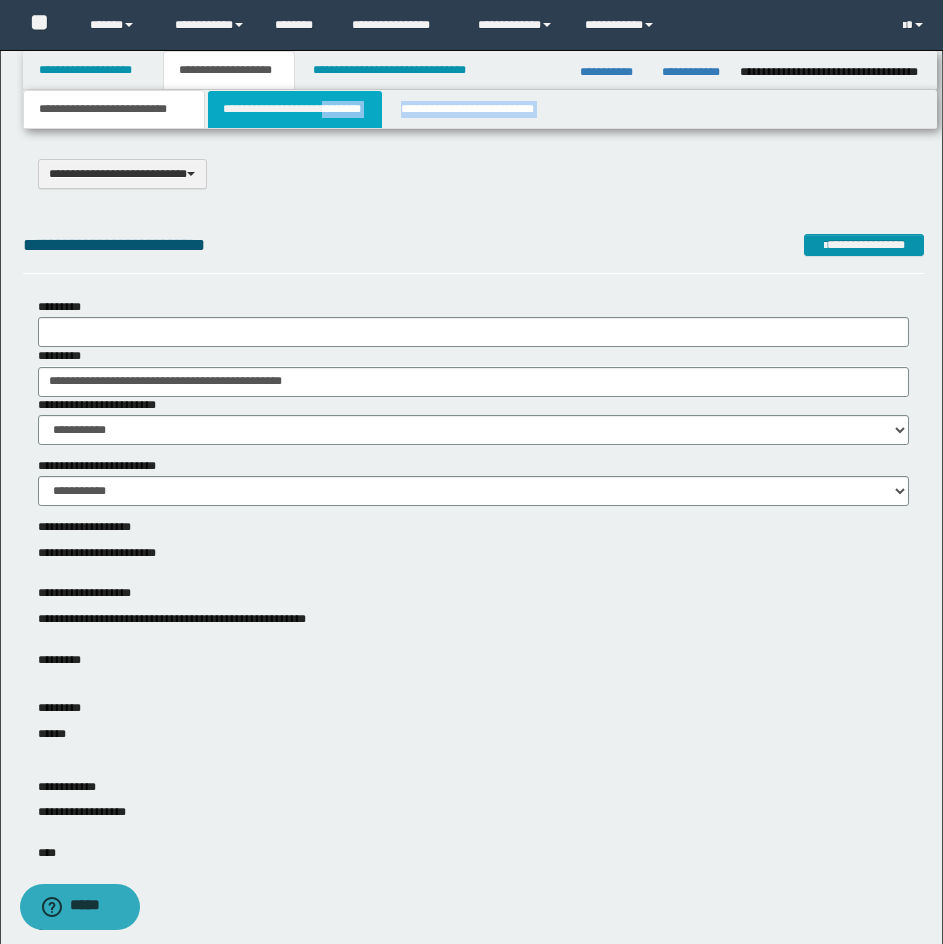 click on "**********" at bounding box center (471, 1408) 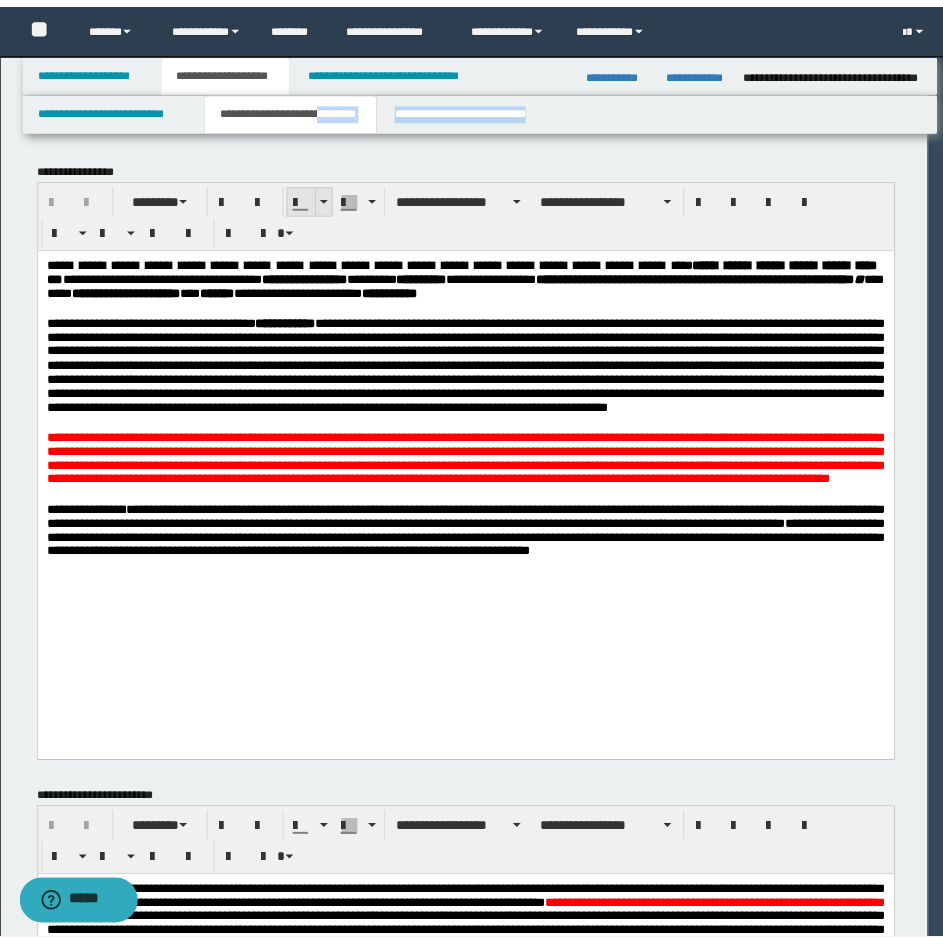 scroll, scrollTop: 0, scrollLeft: 0, axis: both 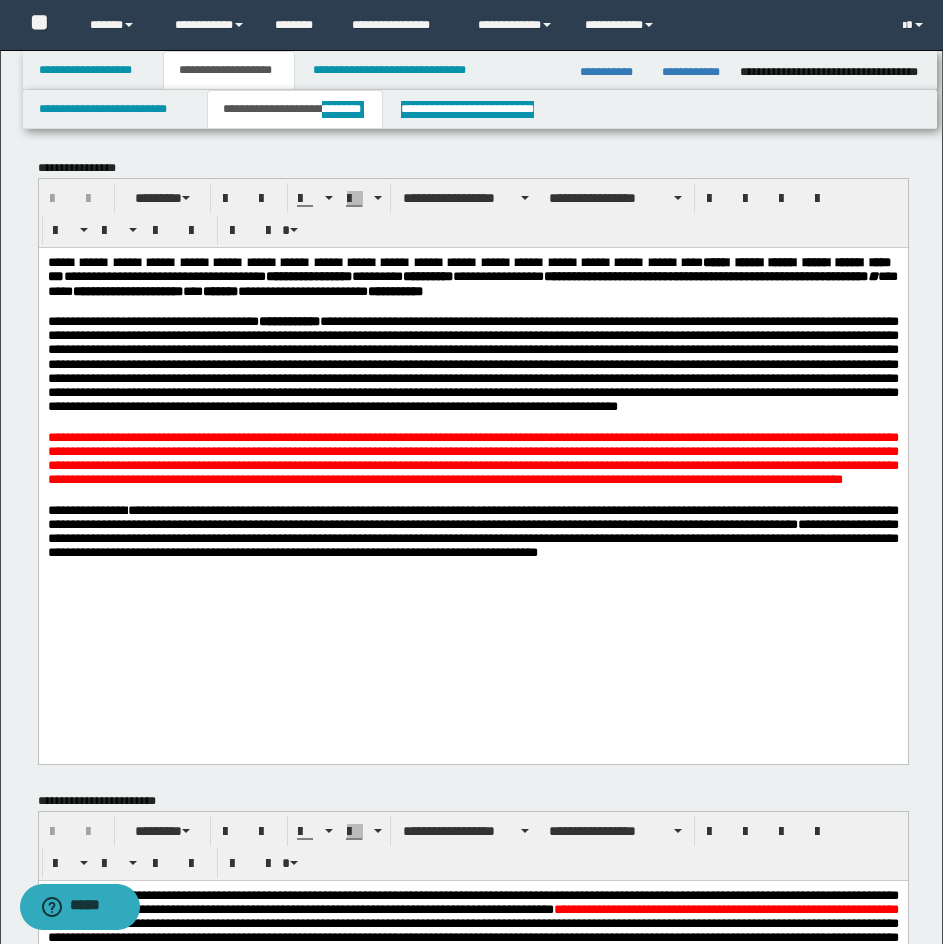 click on "**********" at bounding box center (472, 458) 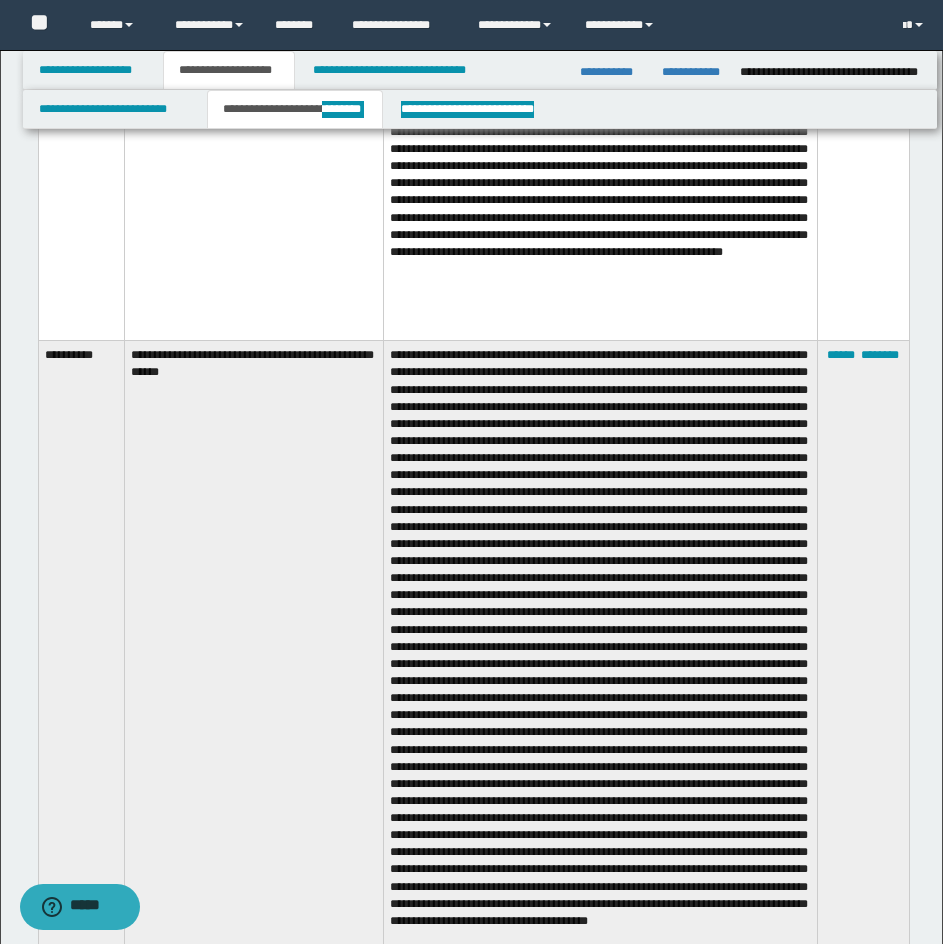 scroll, scrollTop: 4500, scrollLeft: 0, axis: vertical 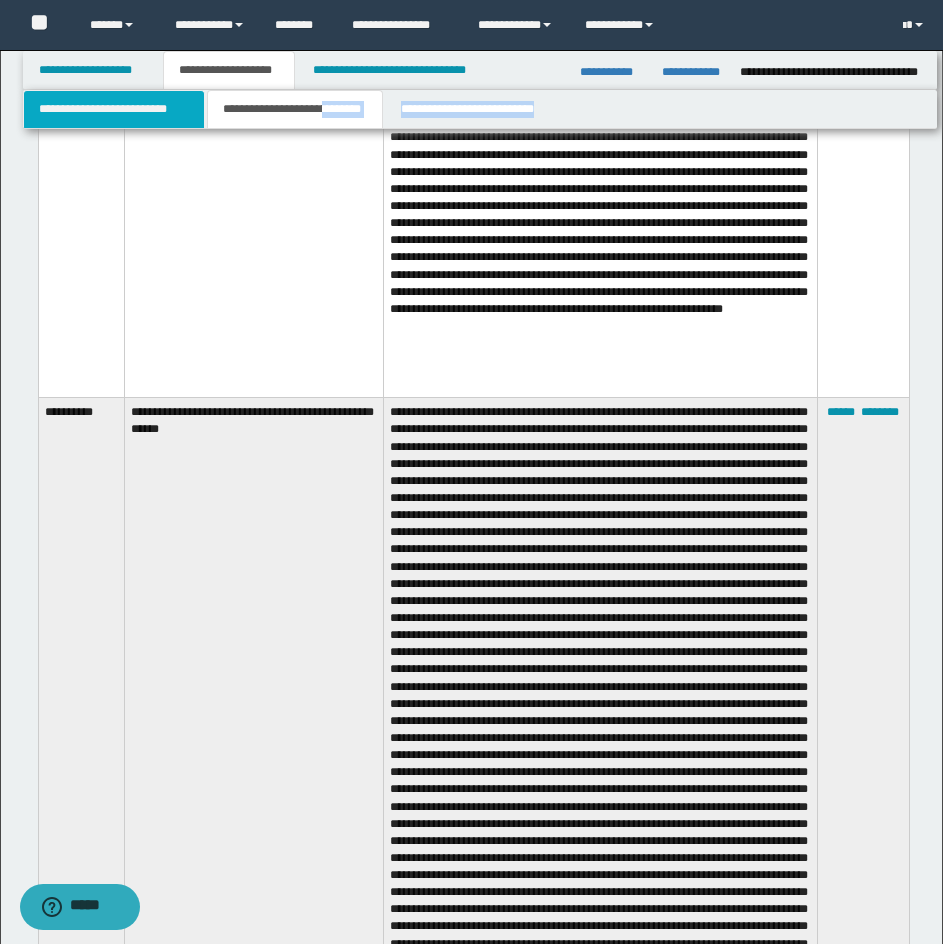 click on "**********" at bounding box center [114, 109] 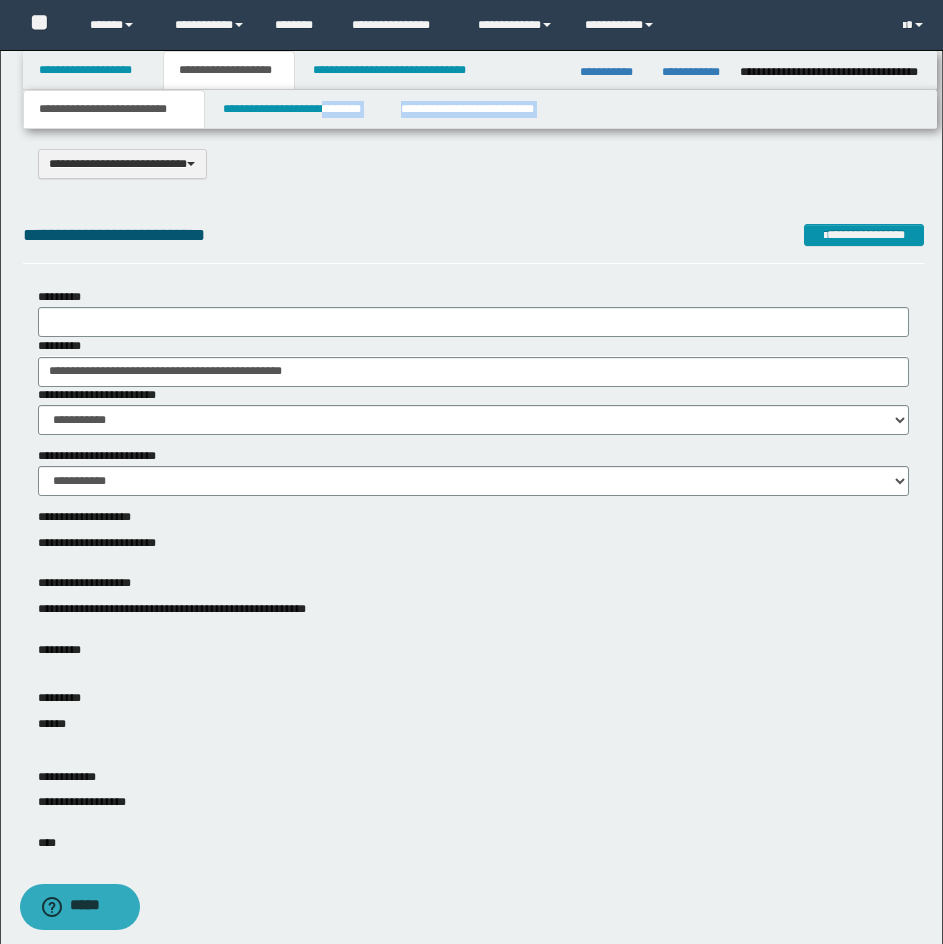 scroll, scrollTop: 0, scrollLeft: 0, axis: both 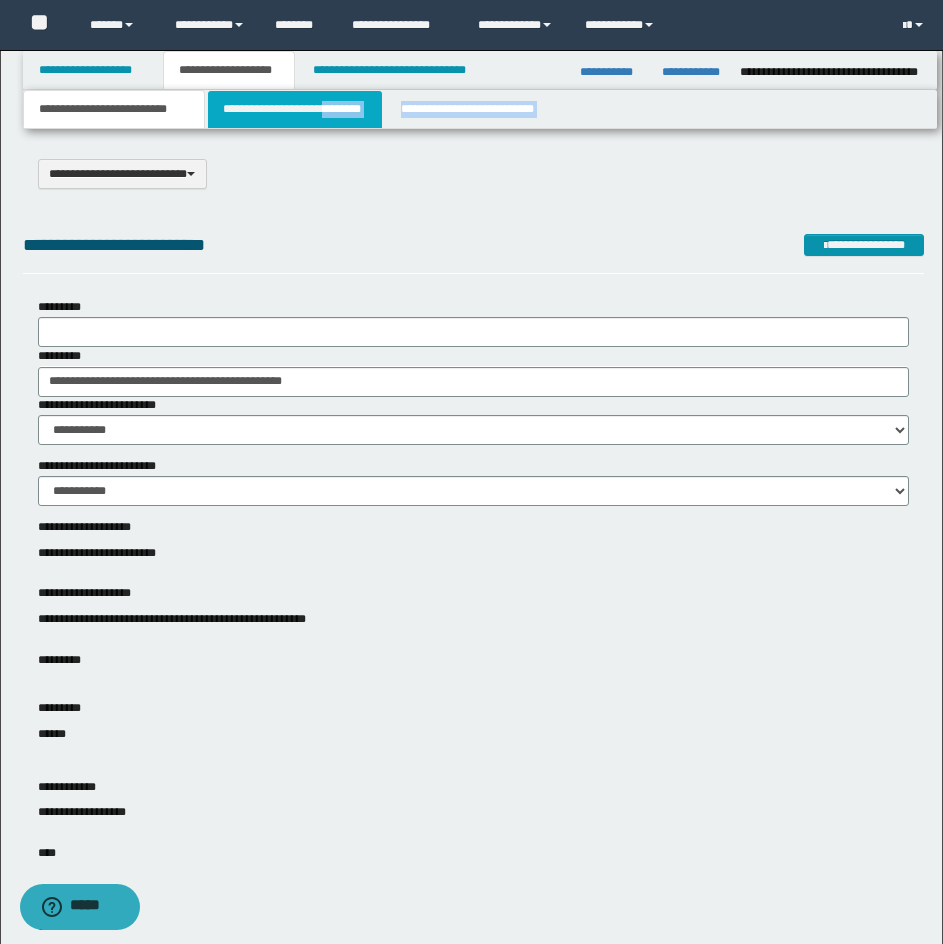 click on "**********" at bounding box center [295, 109] 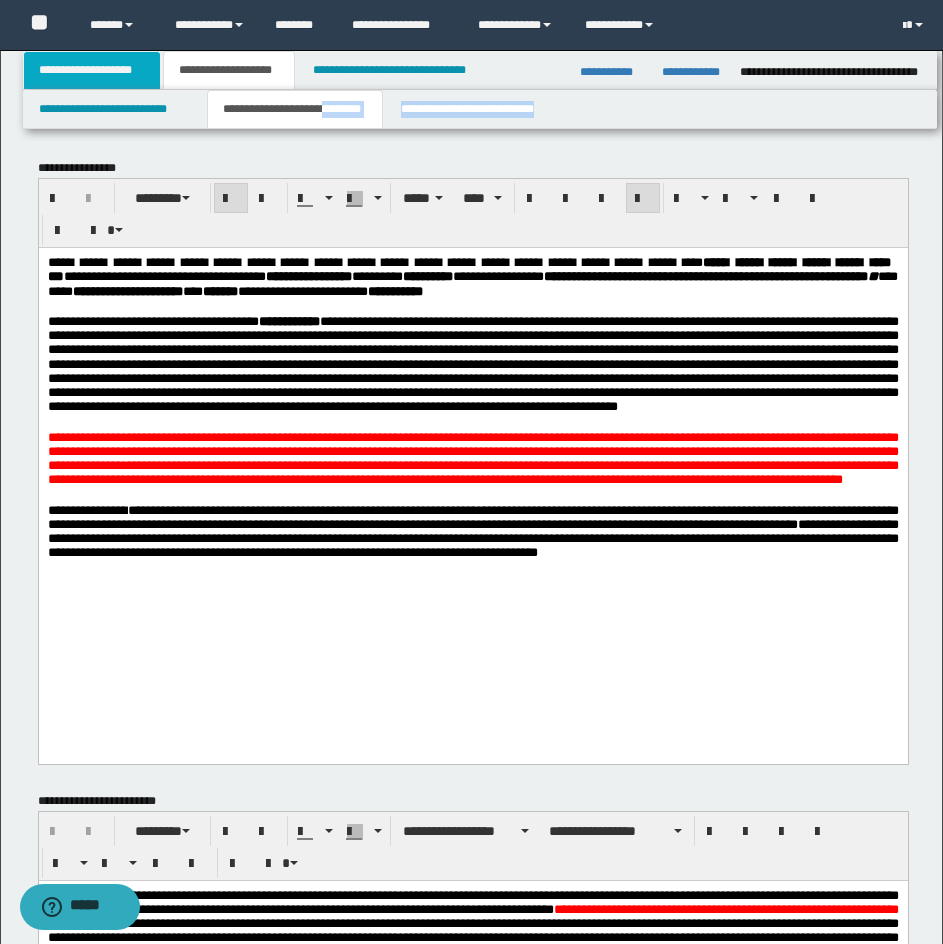 click on "**********" at bounding box center [92, 70] 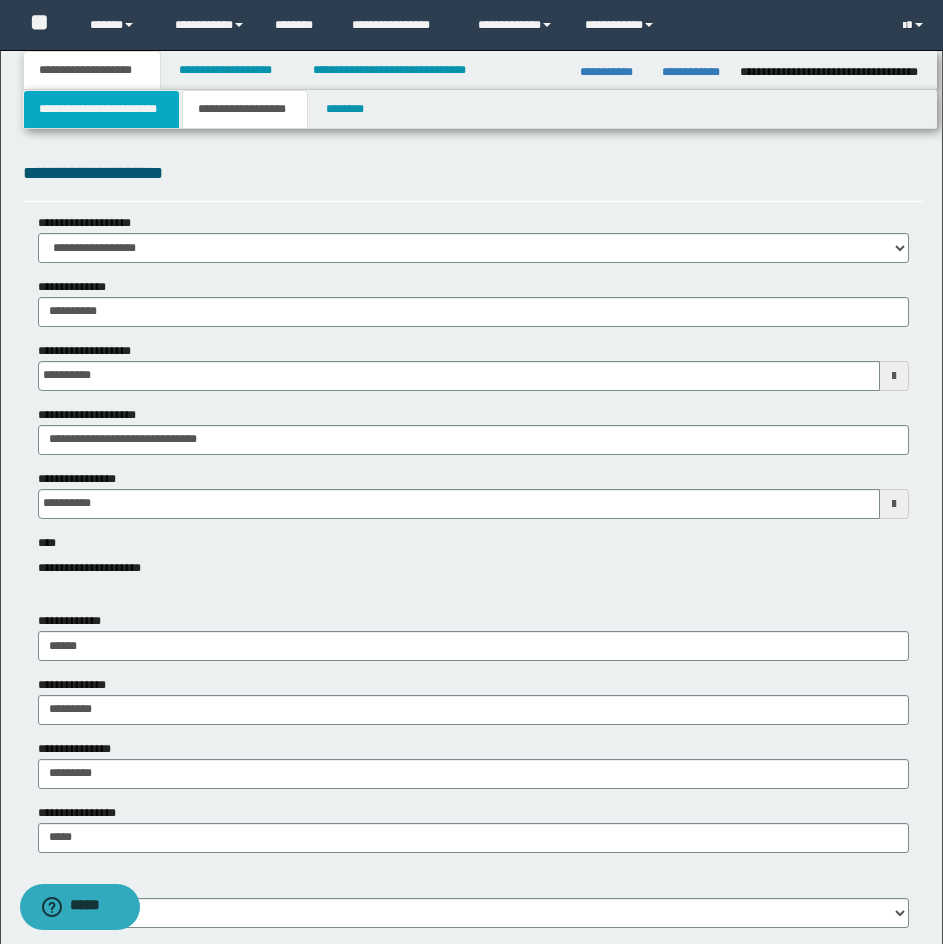 click on "**********" at bounding box center [101, 109] 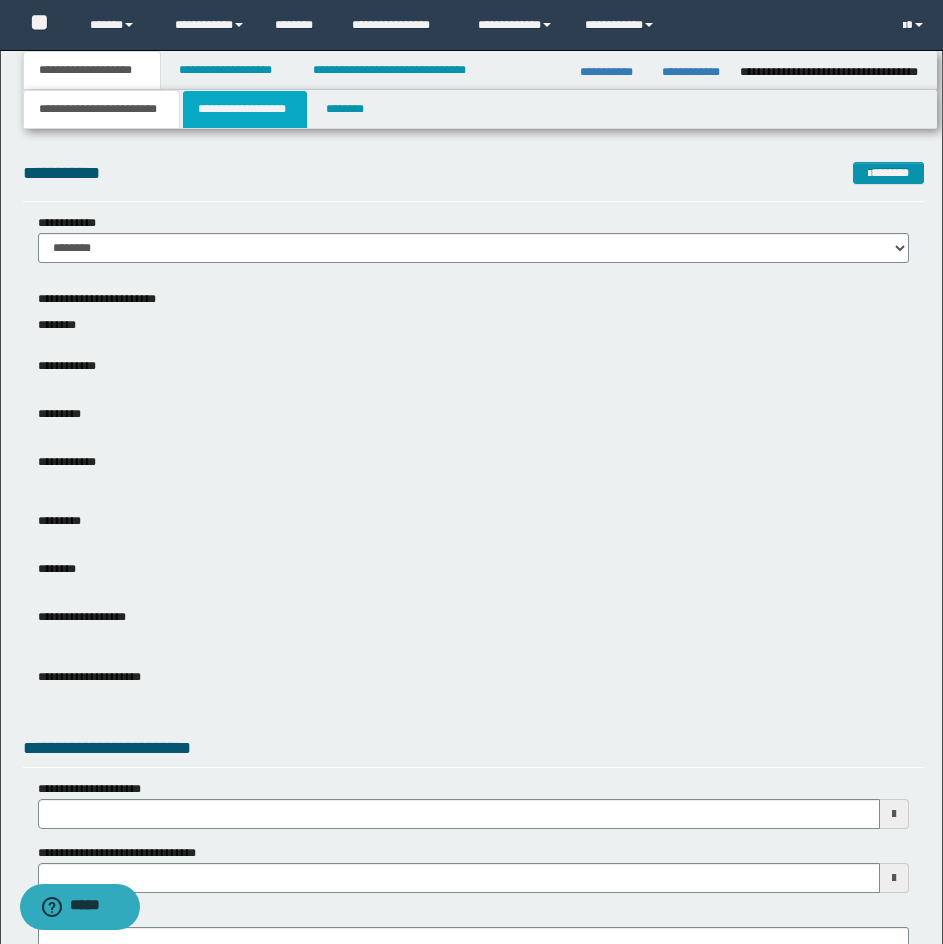 click on "**********" at bounding box center (245, 109) 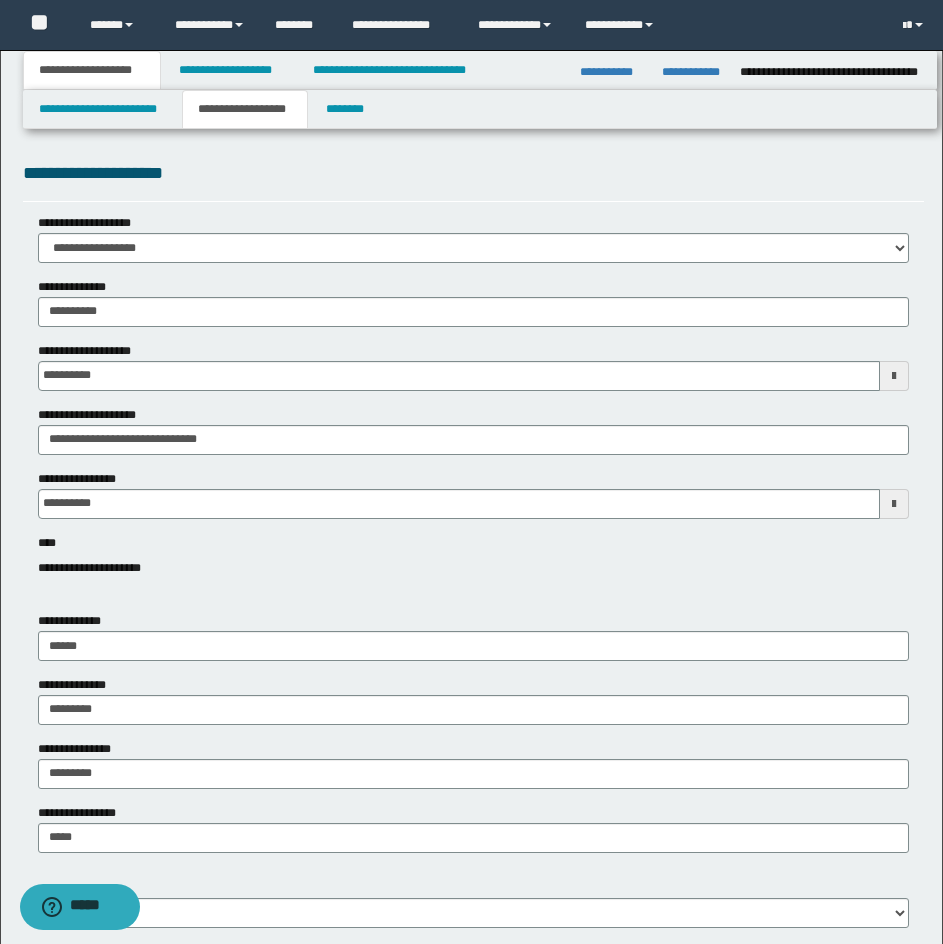 click on "**********" at bounding box center [471, 1170] 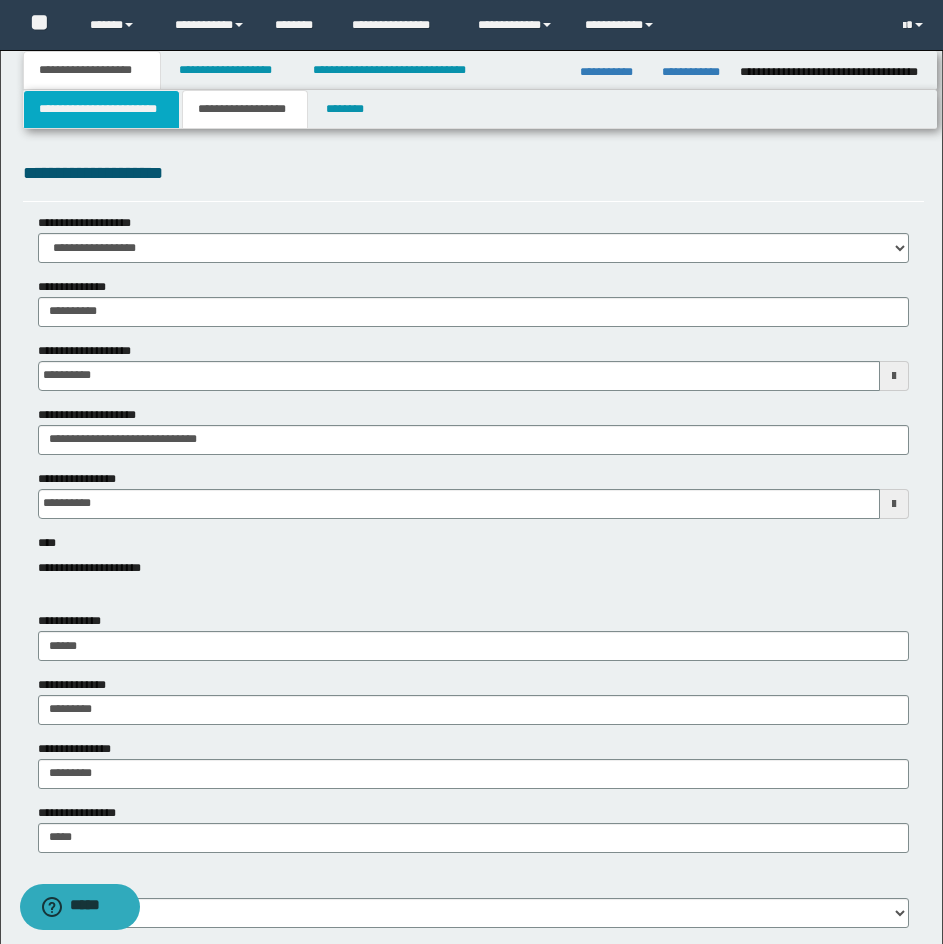 click on "**********" at bounding box center [101, 109] 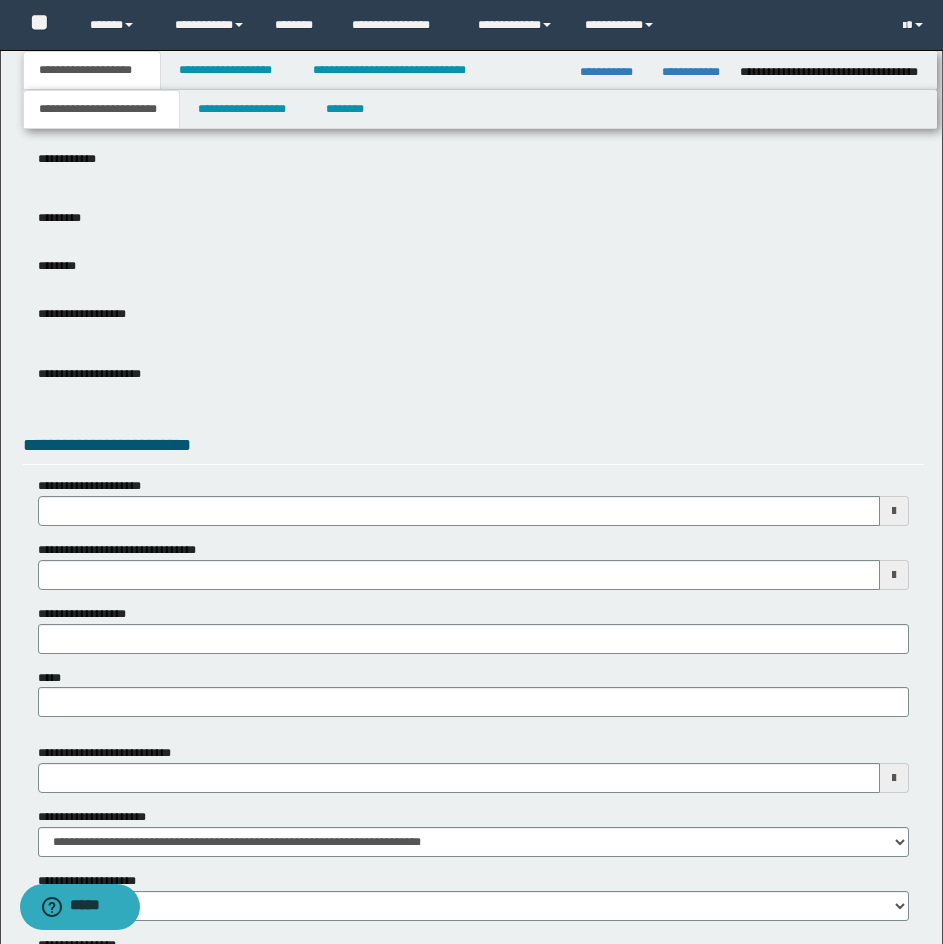 scroll, scrollTop: 171, scrollLeft: 0, axis: vertical 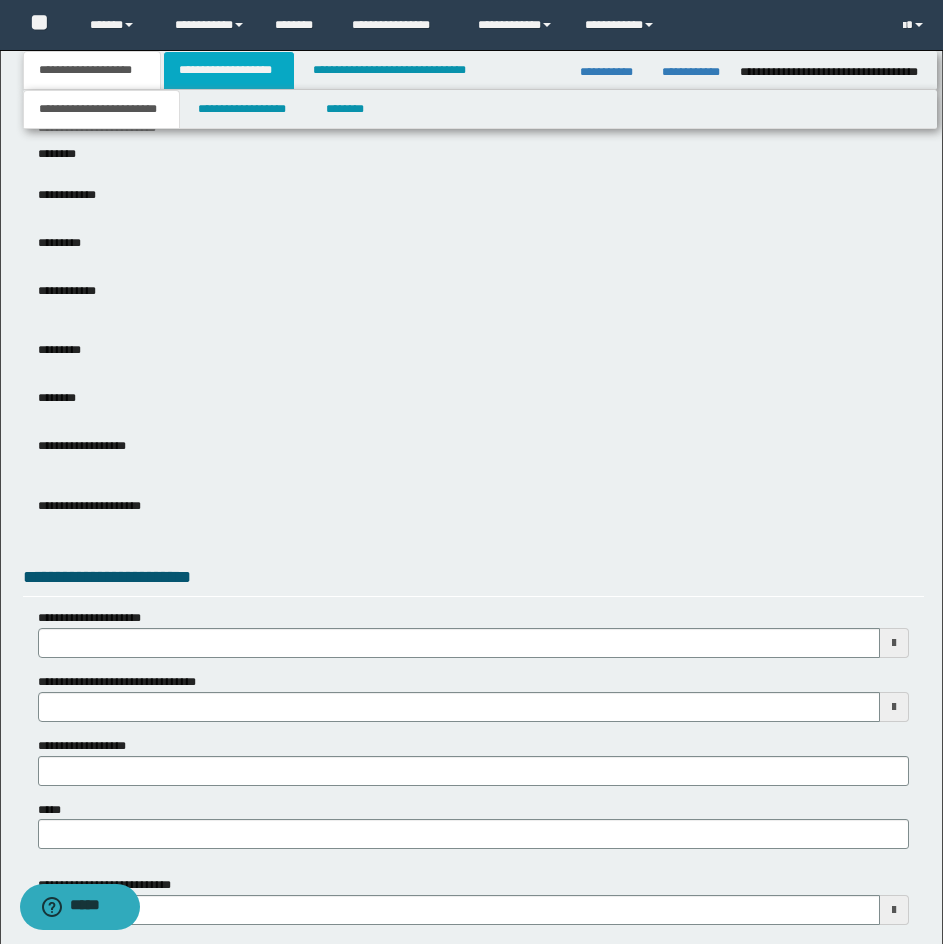 click on "**********" at bounding box center (229, 70) 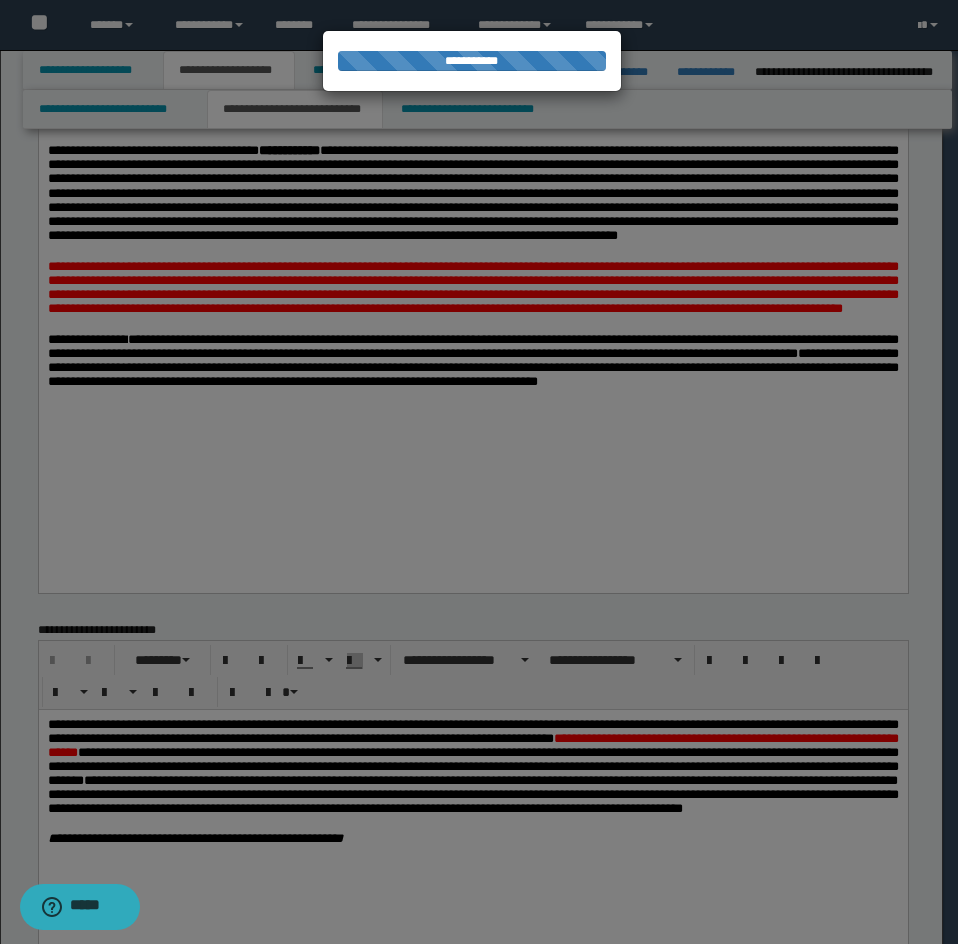type 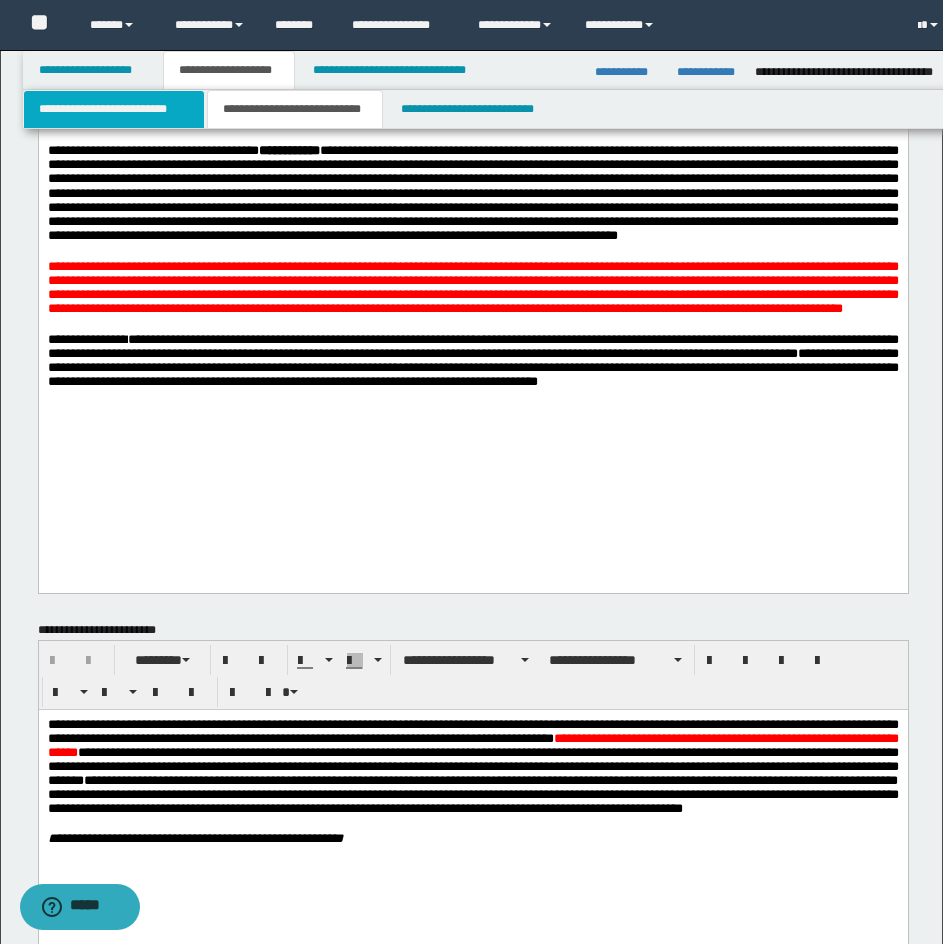 click on "**********" at bounding box center (114, 109) 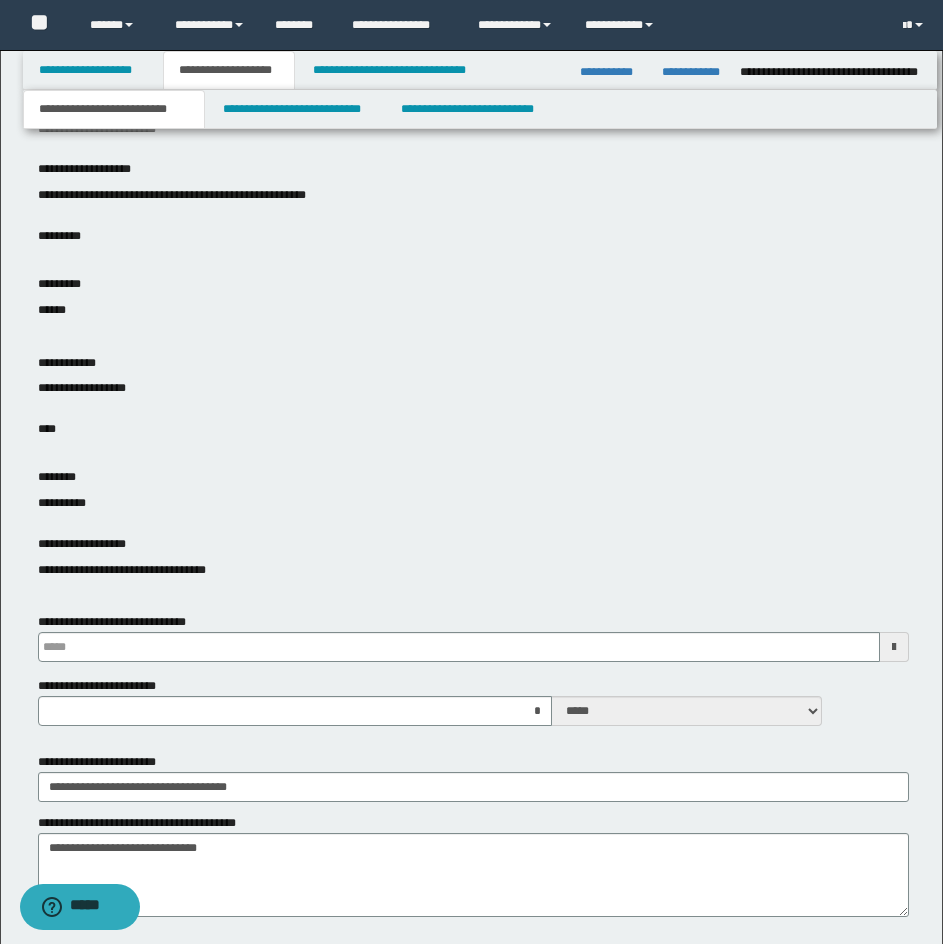 scroll, scrollTop: 571, scrollLeft: 0, axis: vertical 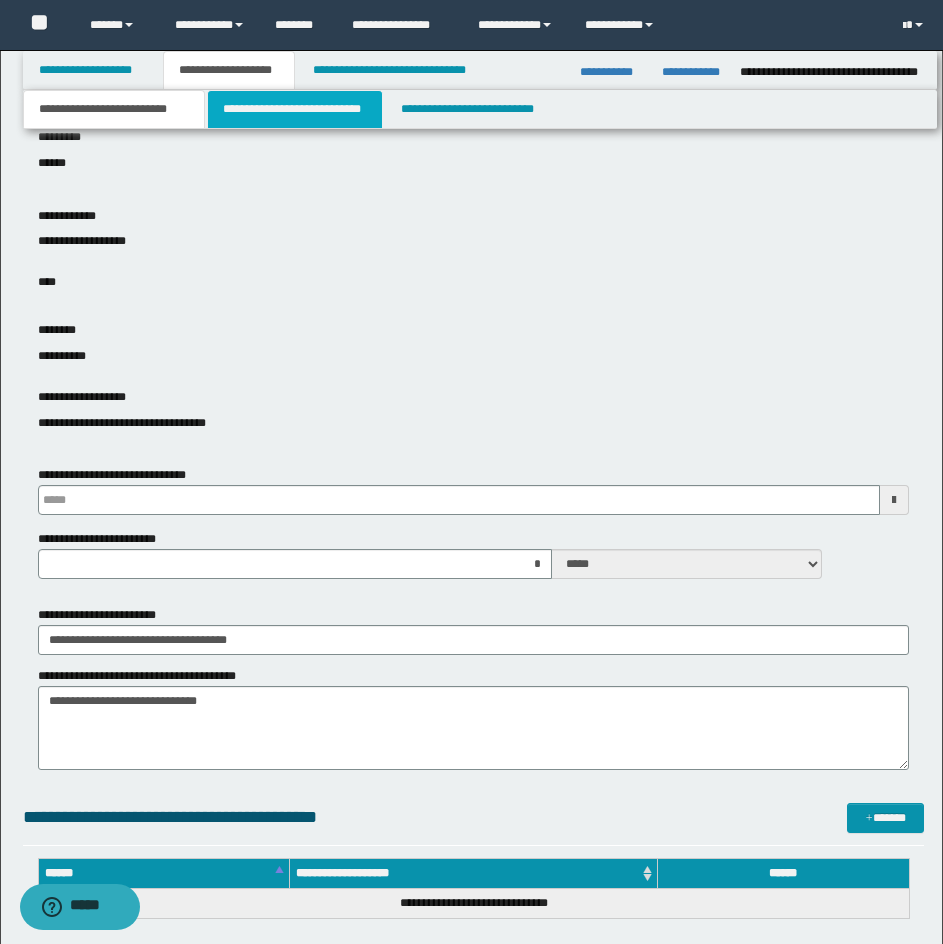 click on "**********" at bounding box center (295, 109) 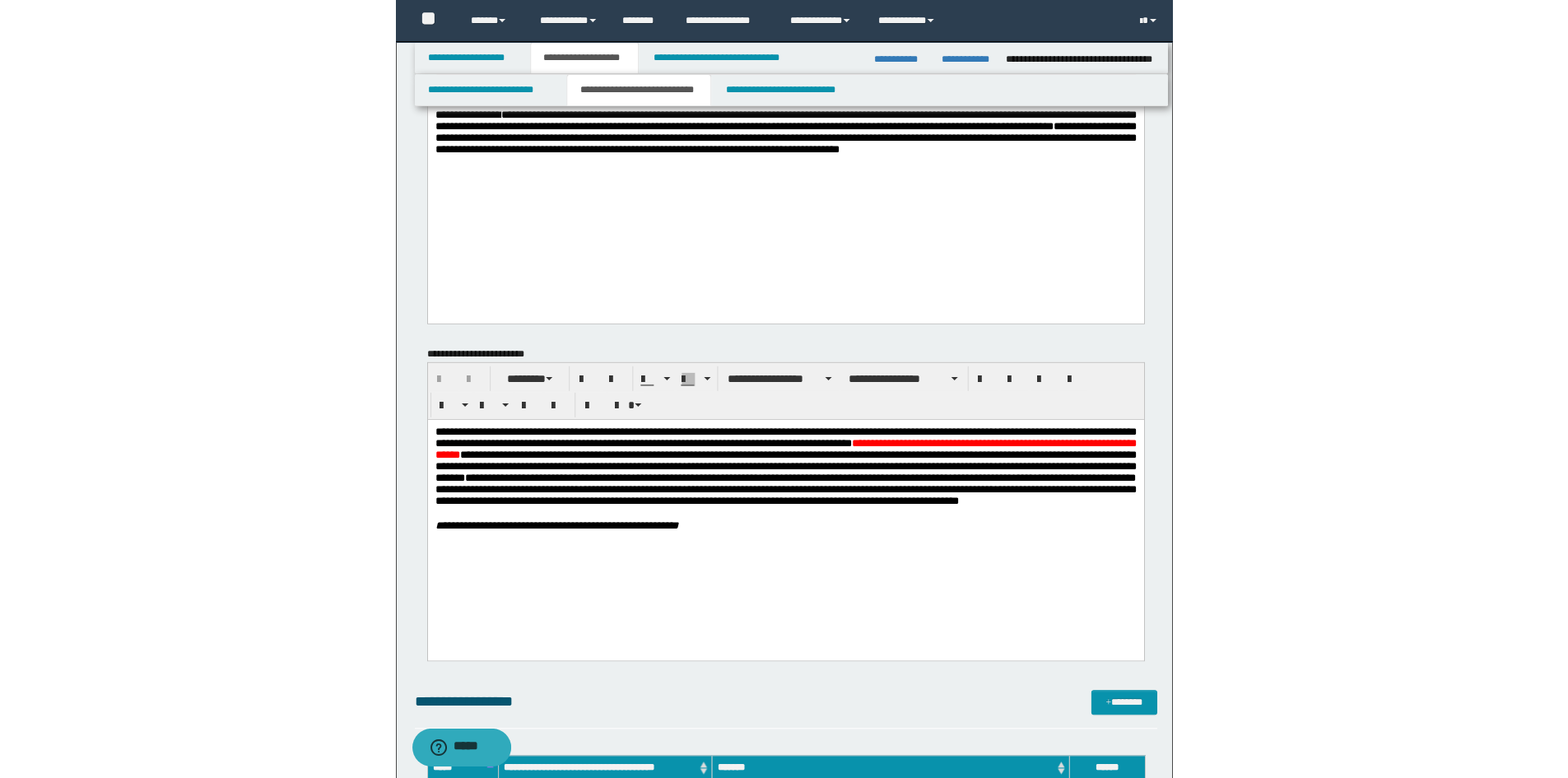 scroll, scrollTop: 305, scrollLeft: 0, axis: vertical 